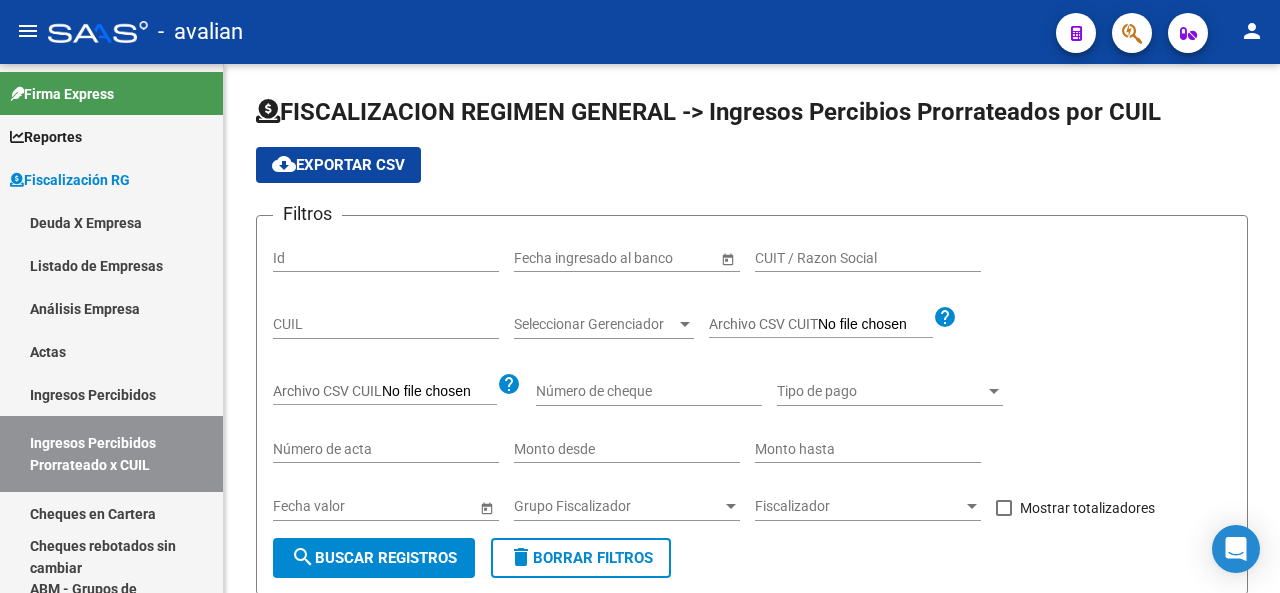 scroll, scrollTop: 0, scrollLeft: 0, axis: both 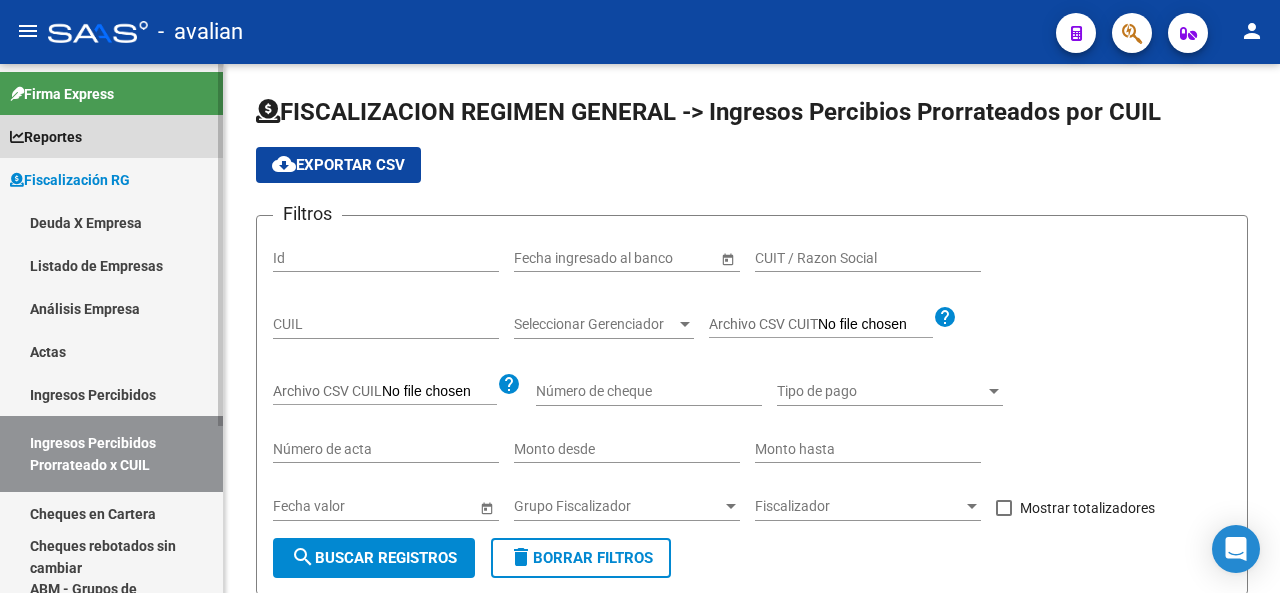 click on "Reportes" at bounding box center (46, 137) 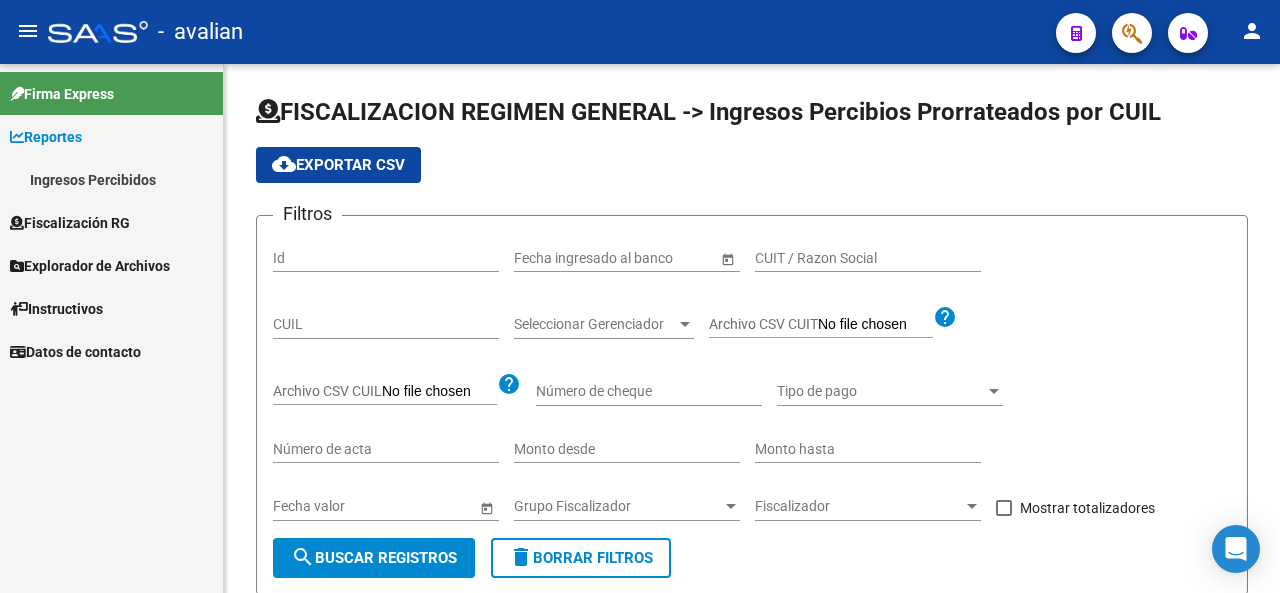 click on "Ingresos Percibidos" at bounding box center (111, 179) 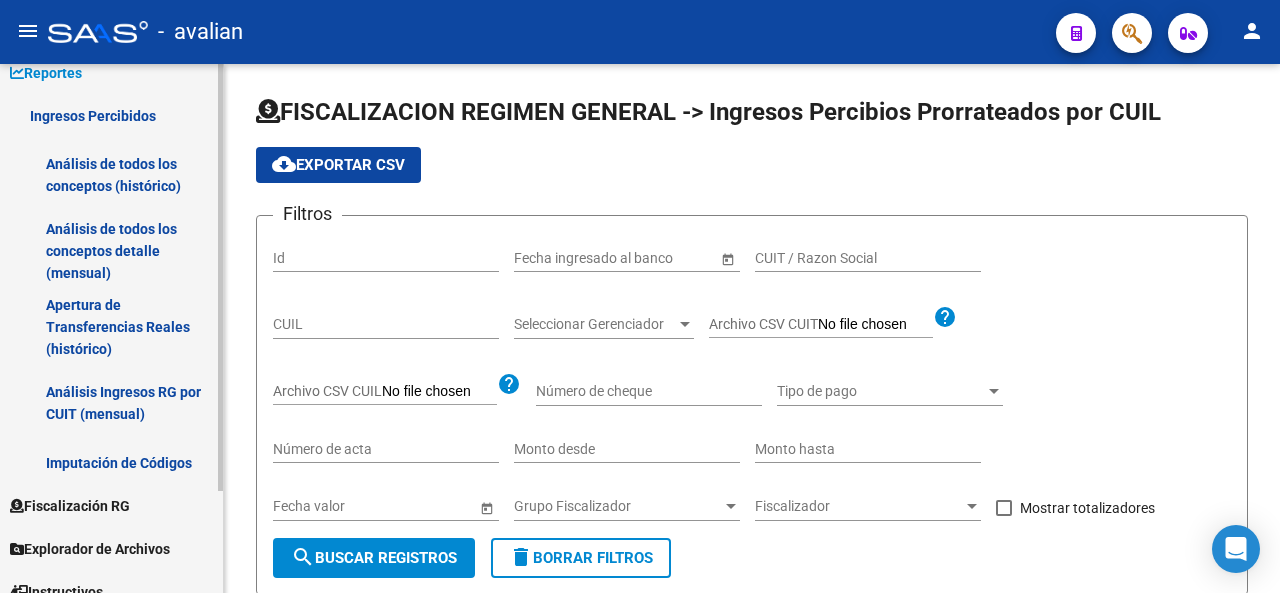 scroll, scrollTop: 126, scrollLeft: 0, axis: vertical 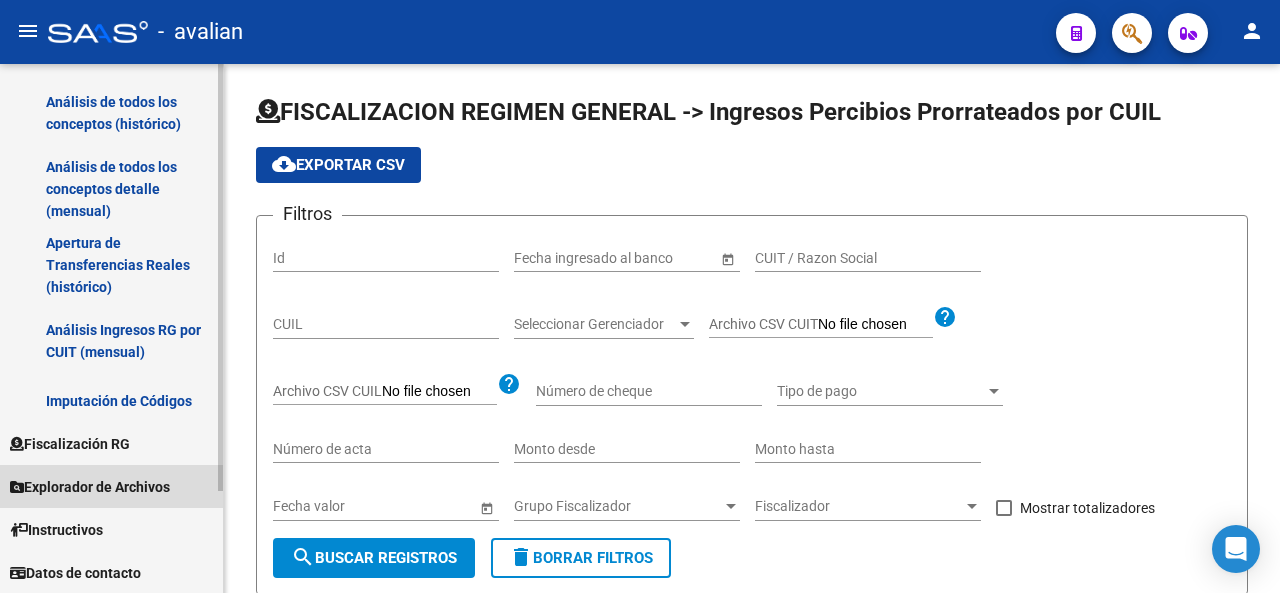 click on "Explorador de Archivos" at bounding box center [90, 487] 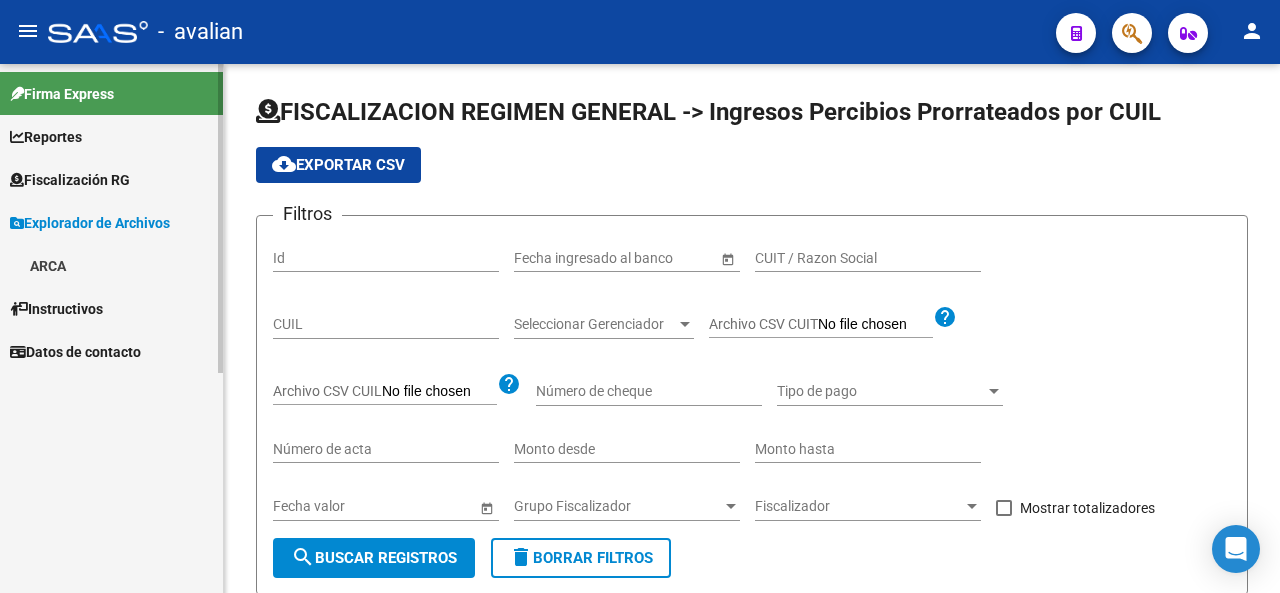 scroll, scrollTop: 0, scrollLeft: 0, axis: both 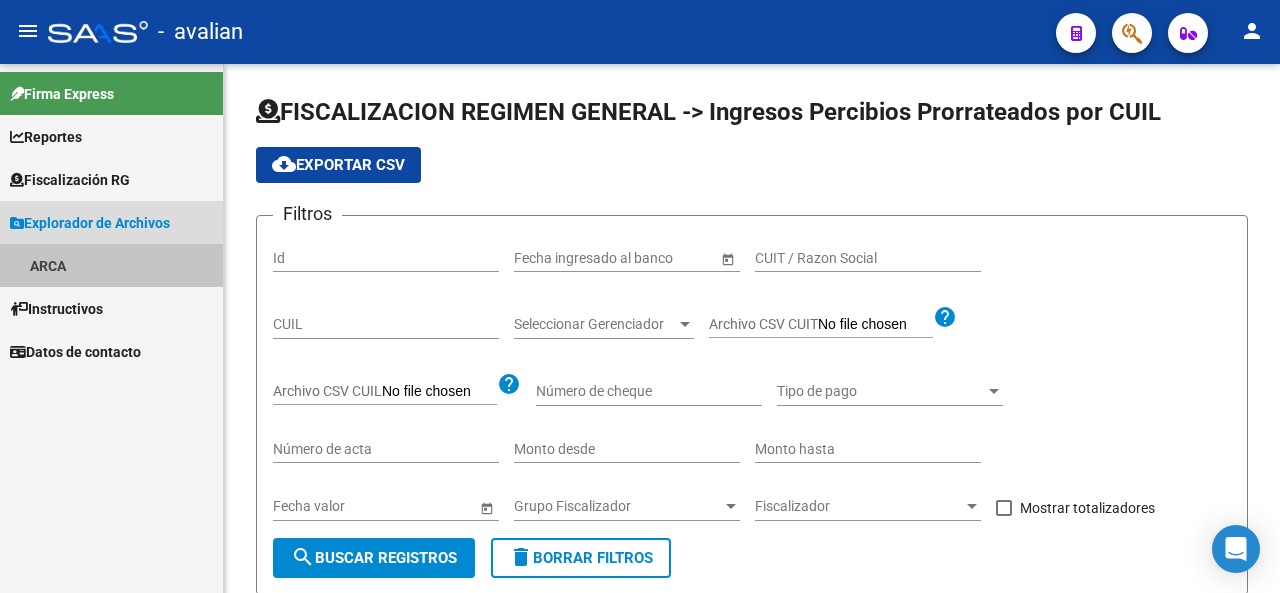 click on "ARCA" at bounding box center [111, 265] 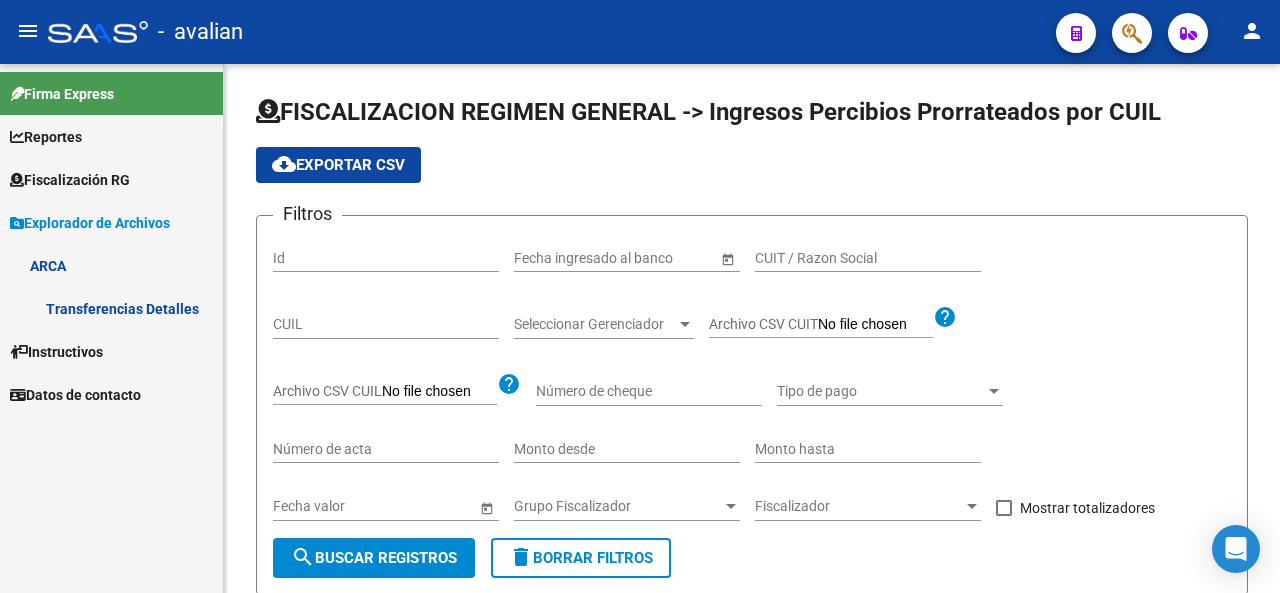click on "Transferencias Detalles" at bounding box center [111, 308] 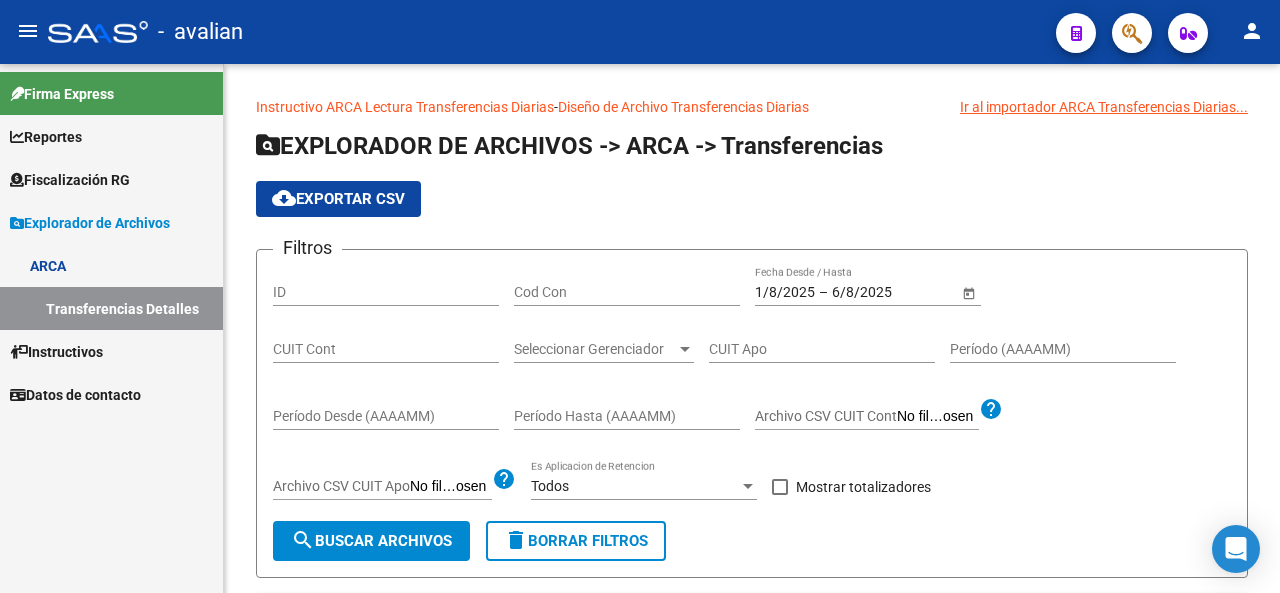 click on "ARCA" at bounding box center [111, 265] 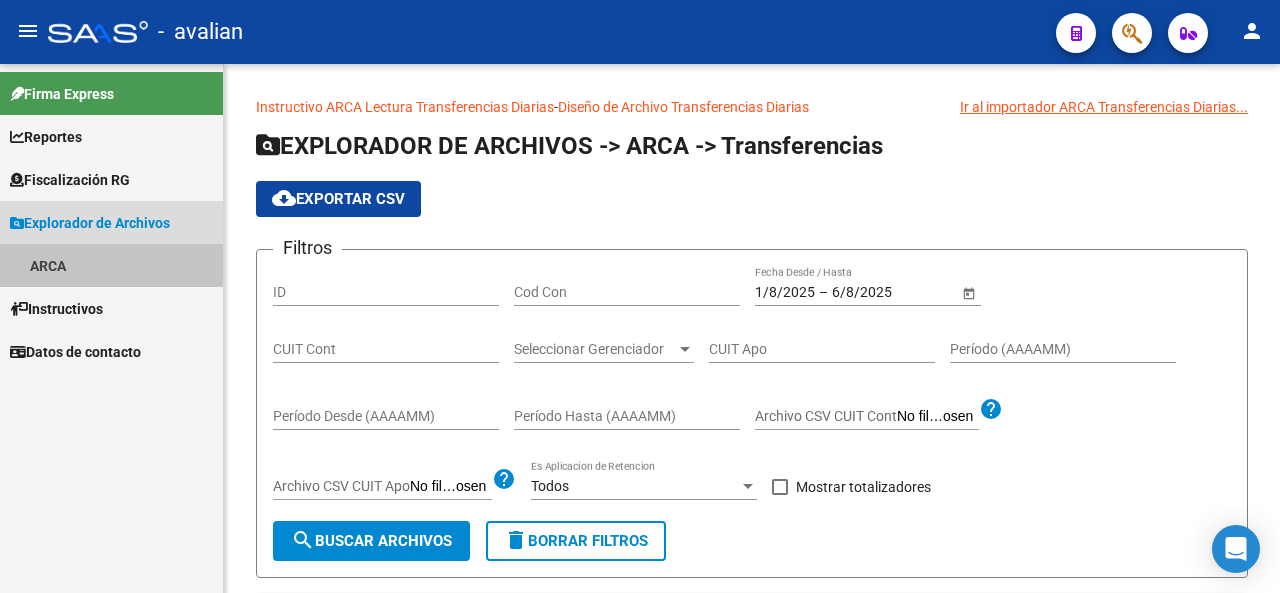 click on "ARCA" at bounding box center [111, 265] 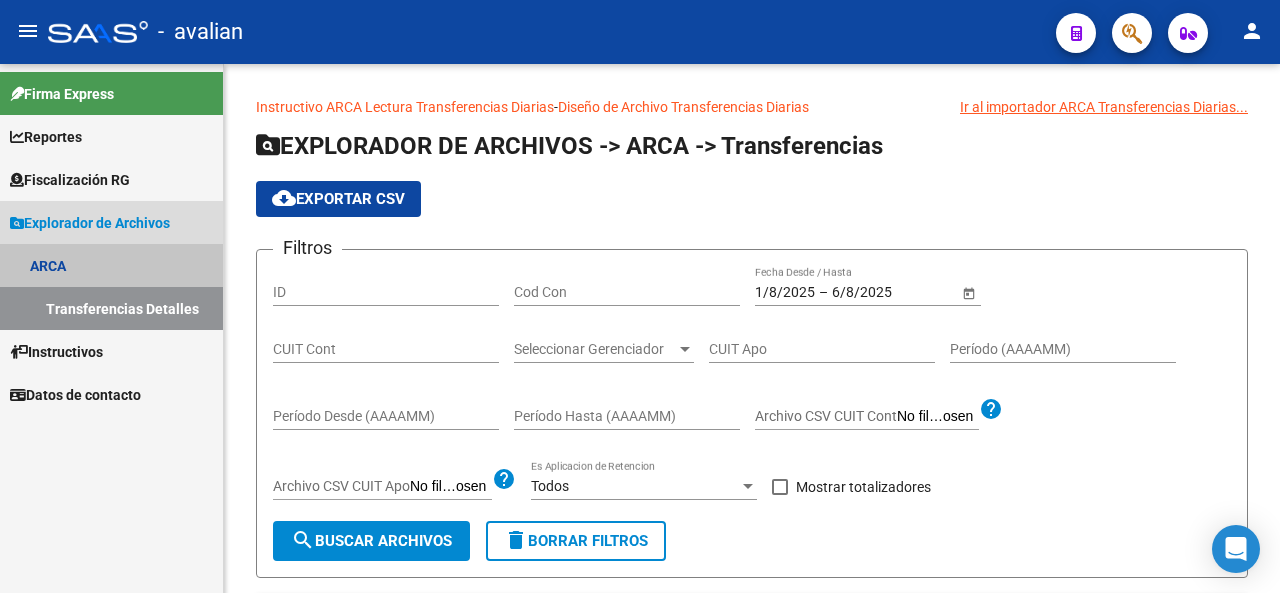 click on "ARCA" at bounding box center [111, 265] 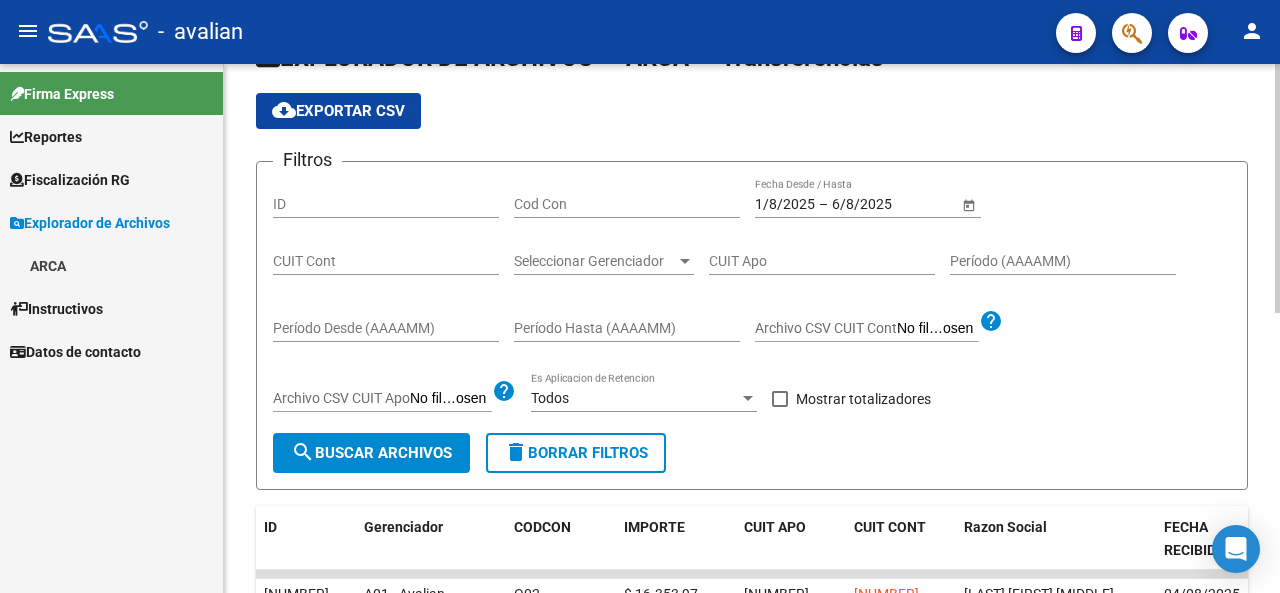 scroll, scrollTop: 0, scrollLeft: 0, axis: both 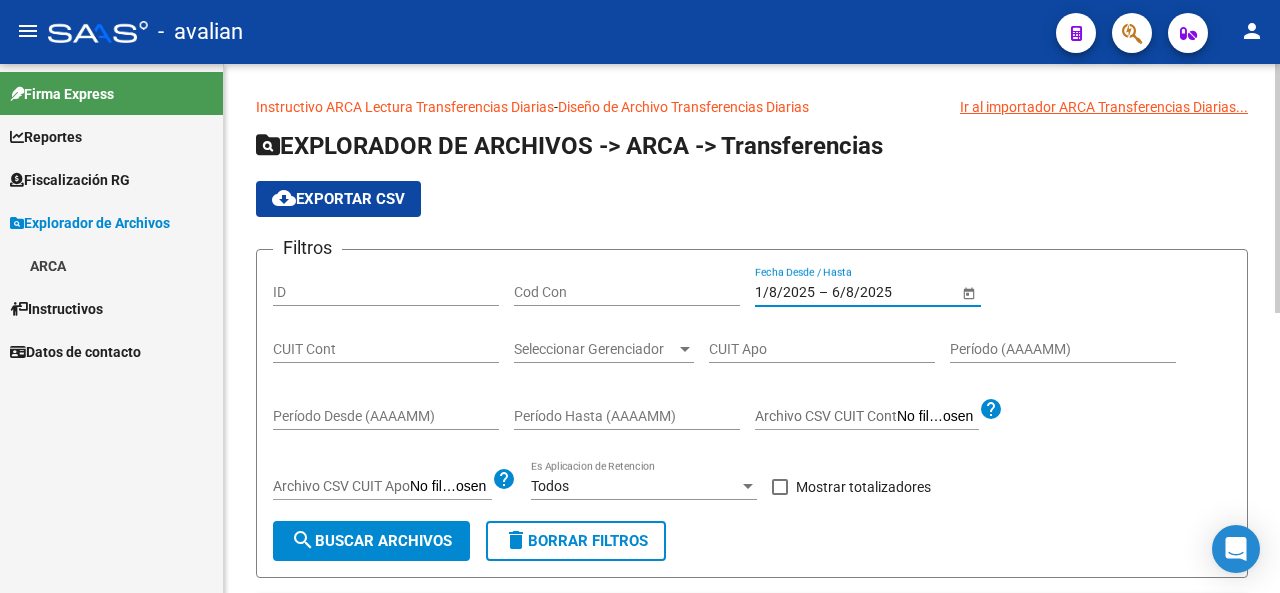 click on "1/8/2025" at bounding box center [785, 292] 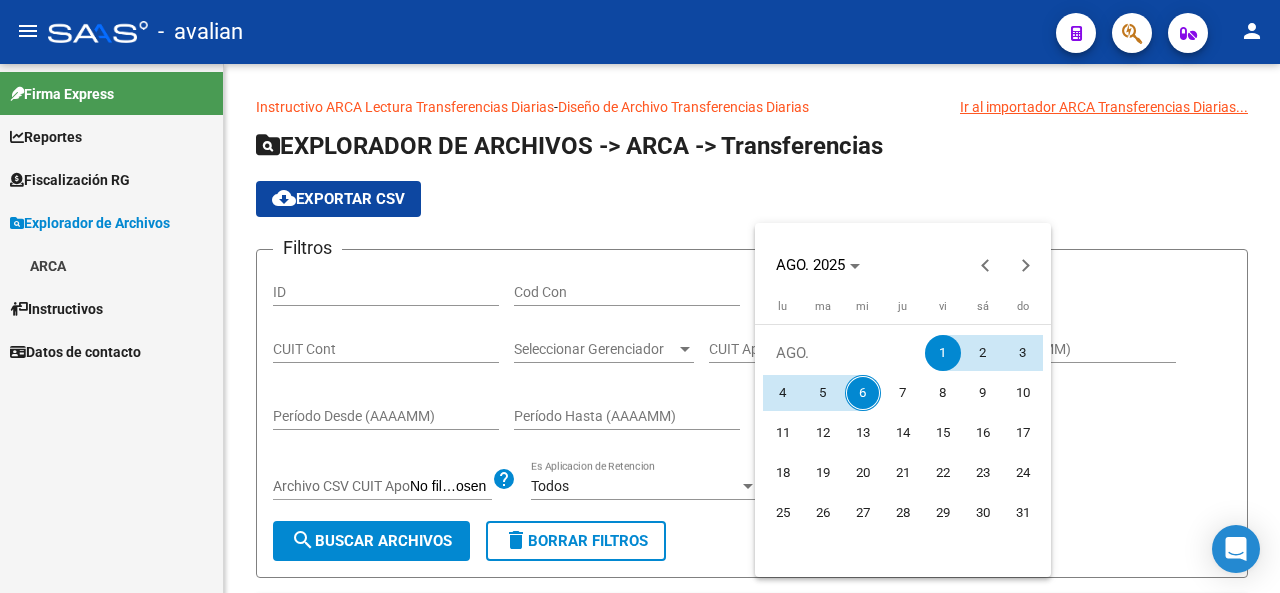 type 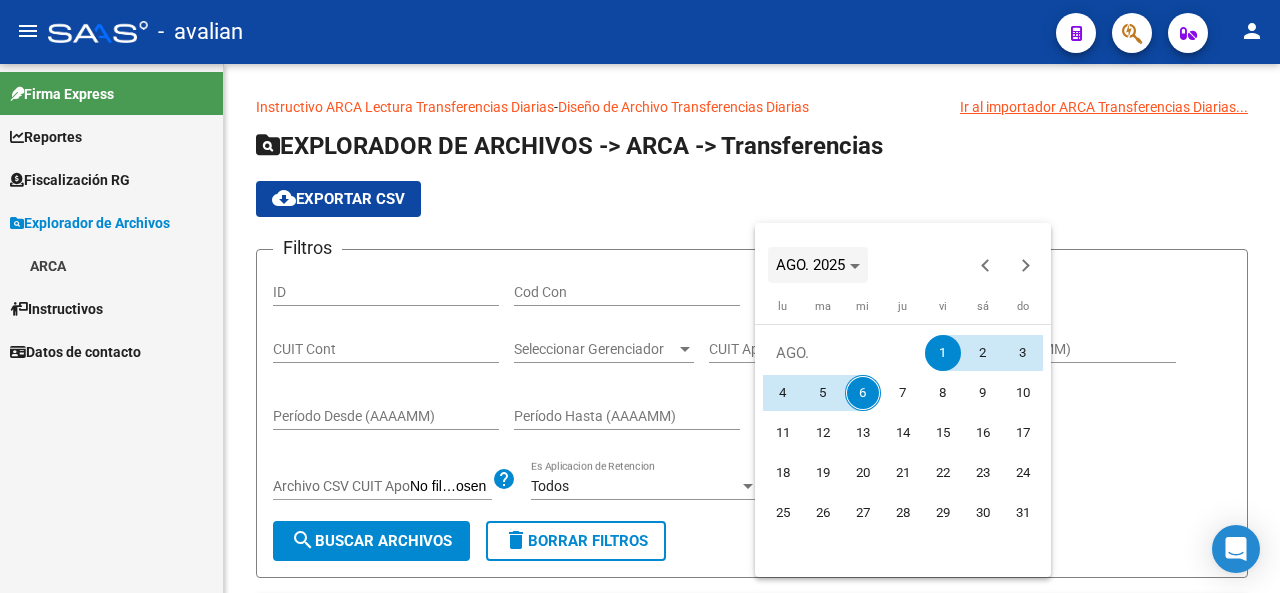 click 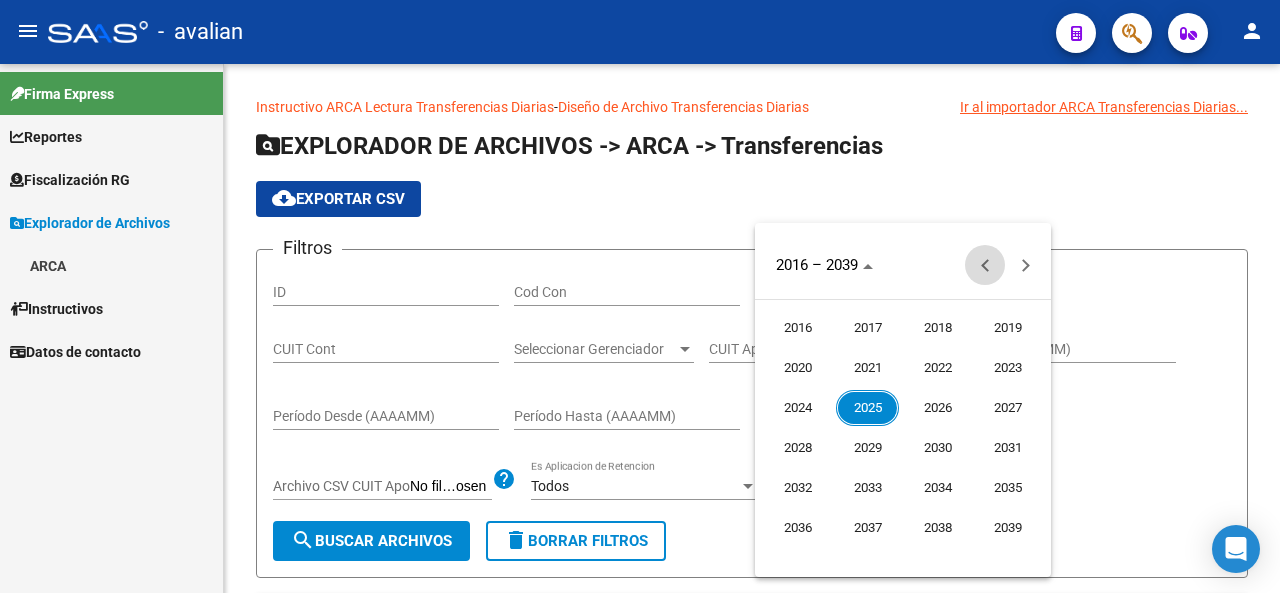 click at bounding box center [985, 265] 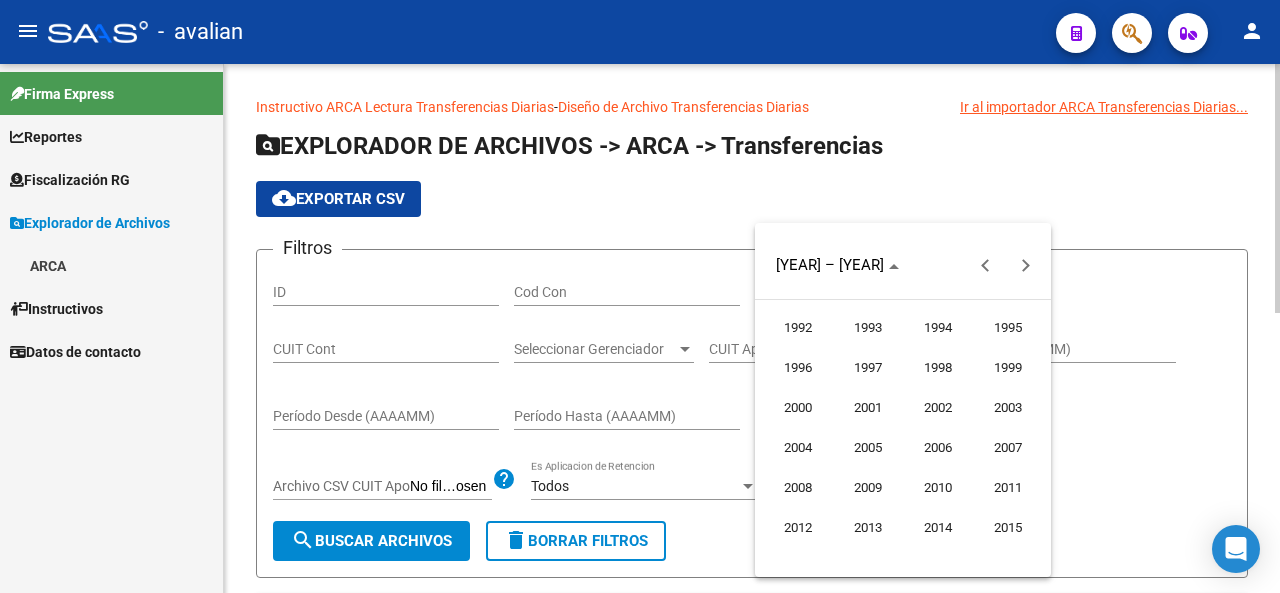 drag, startPoint x: 1086, startPoint y: 235, endPoint x: 1094, endPoint y: 299, distance: 64.49806 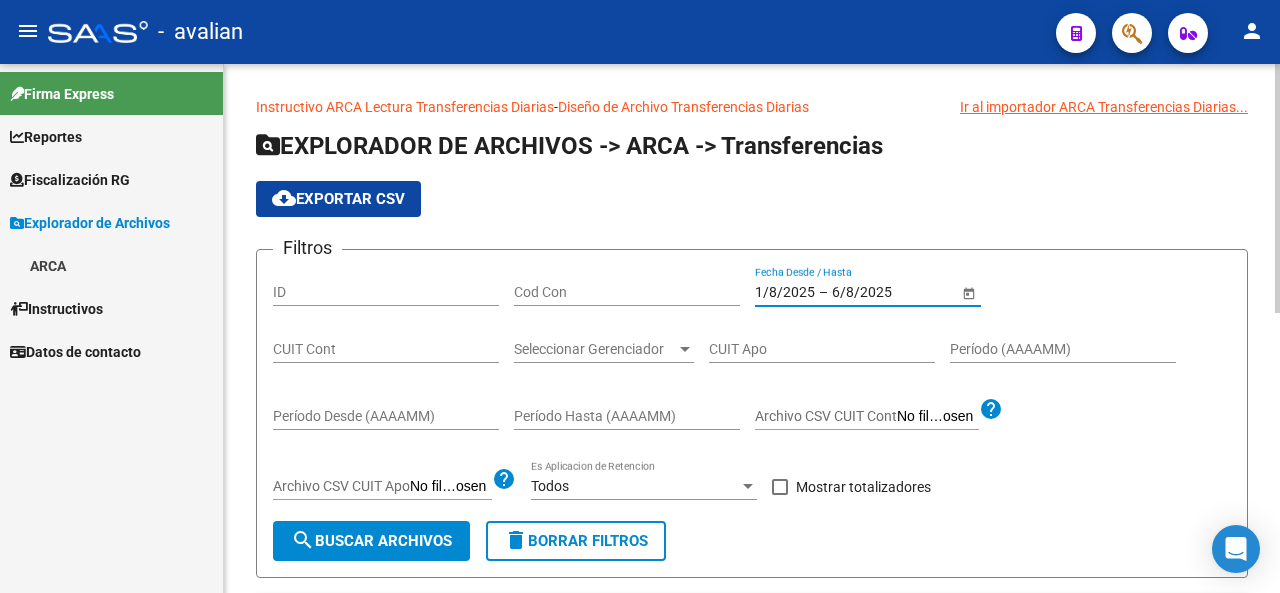 click on "1/8/2025" at bounding box center (785, 292) 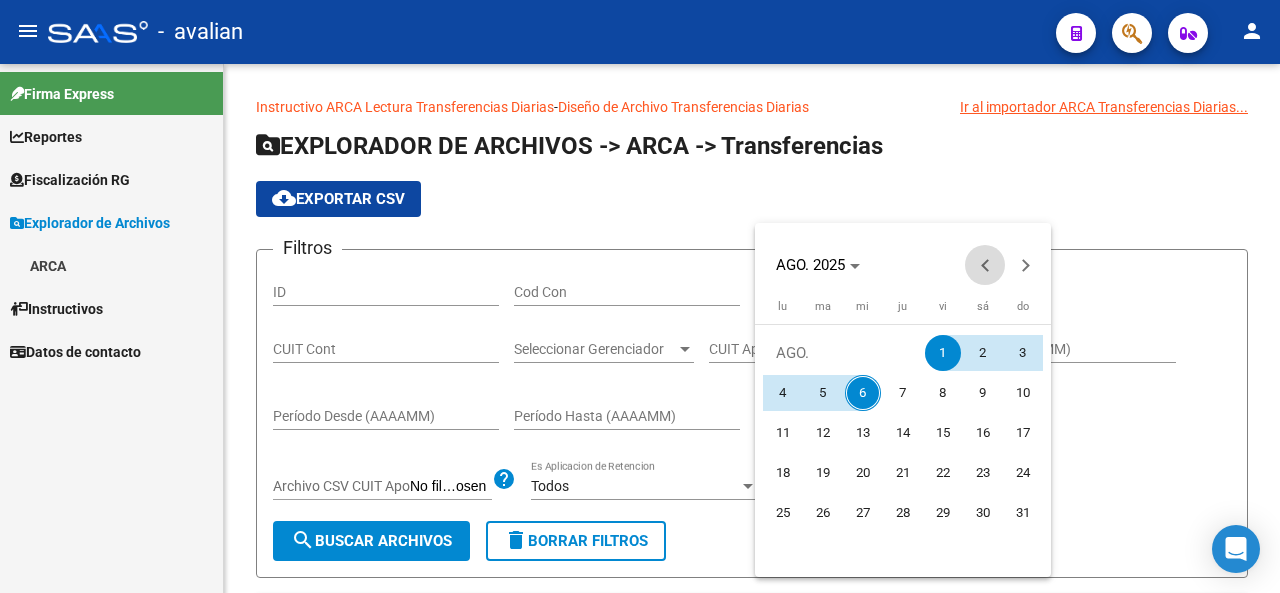 click at bounding box center [985, 265] 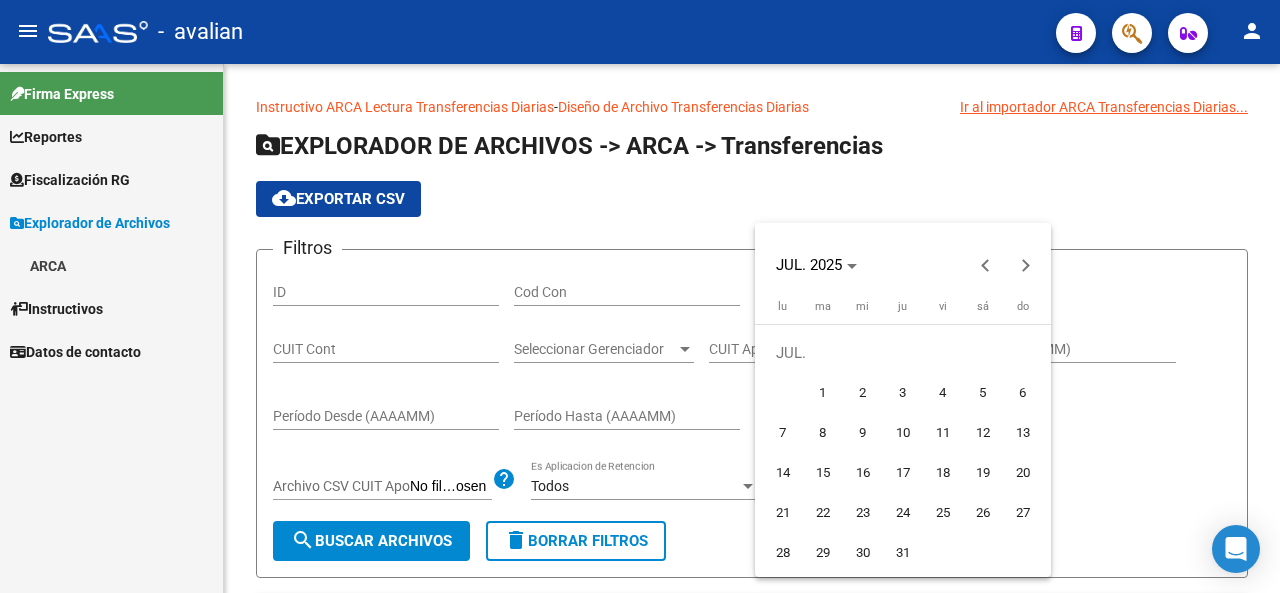 click on "1" at bounding box center [823, 393] 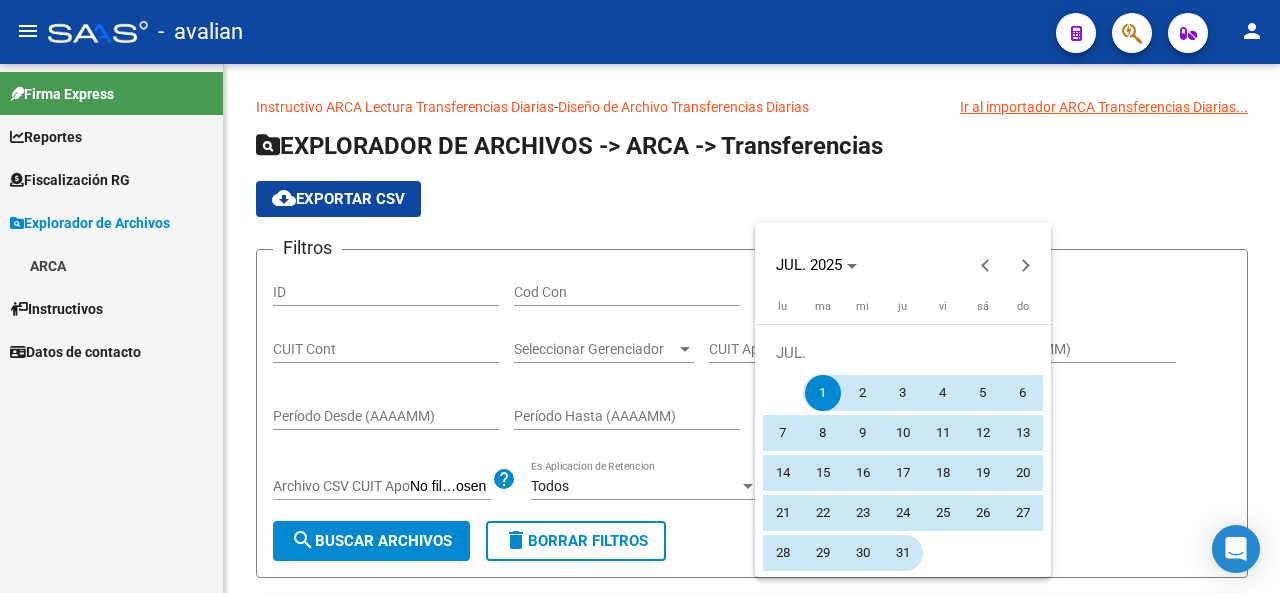 click on "31" at bounding box center (903, 553) 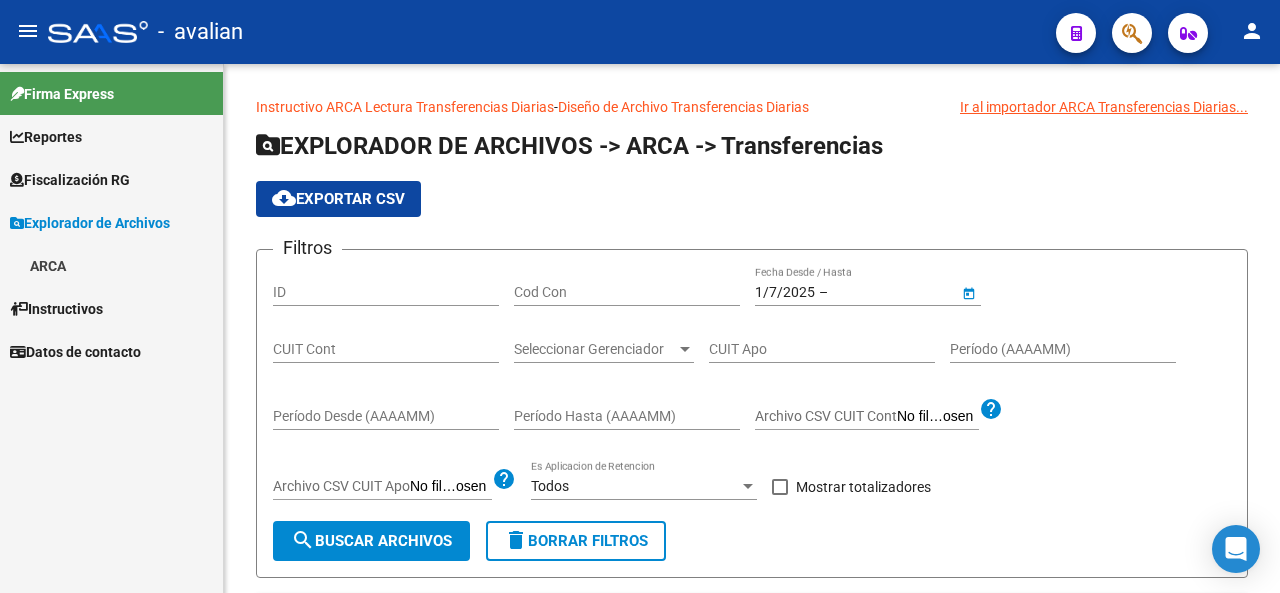 type on "31/7/2025" 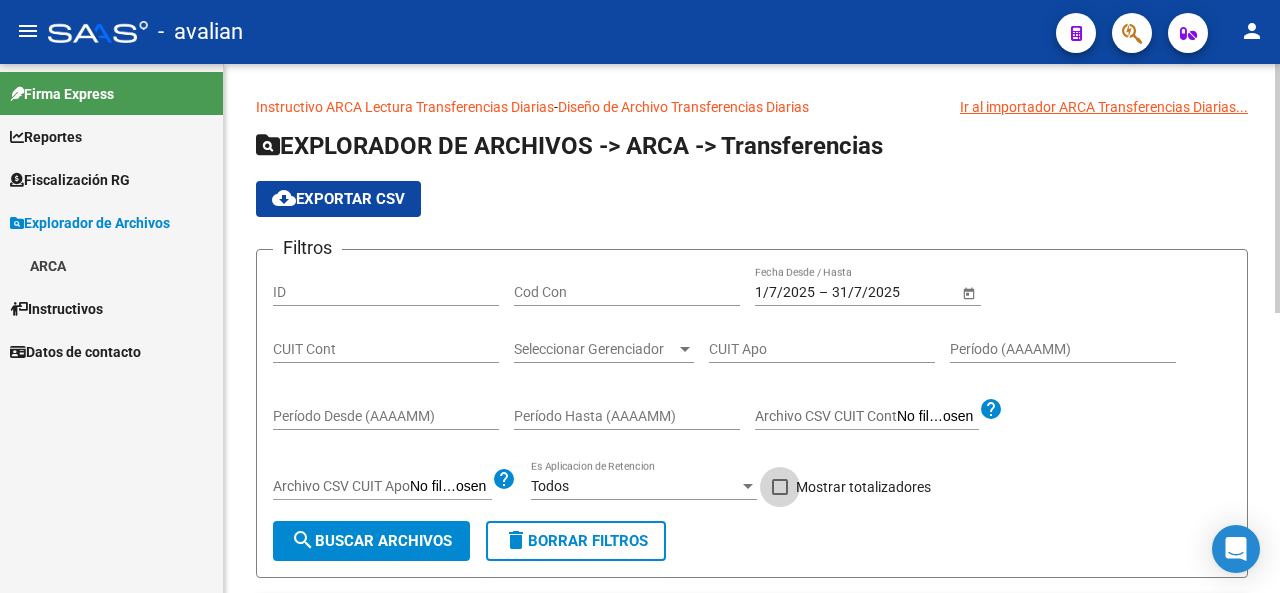 click at bounding box center (780, 487) 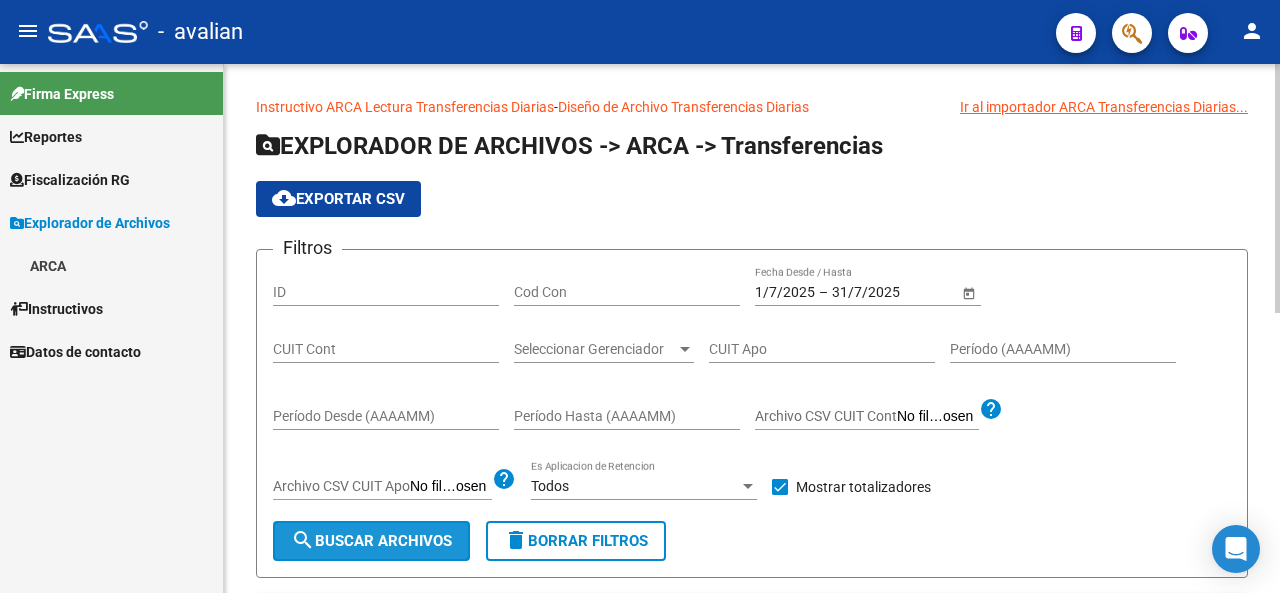 click on "search  Buscar Archivos" 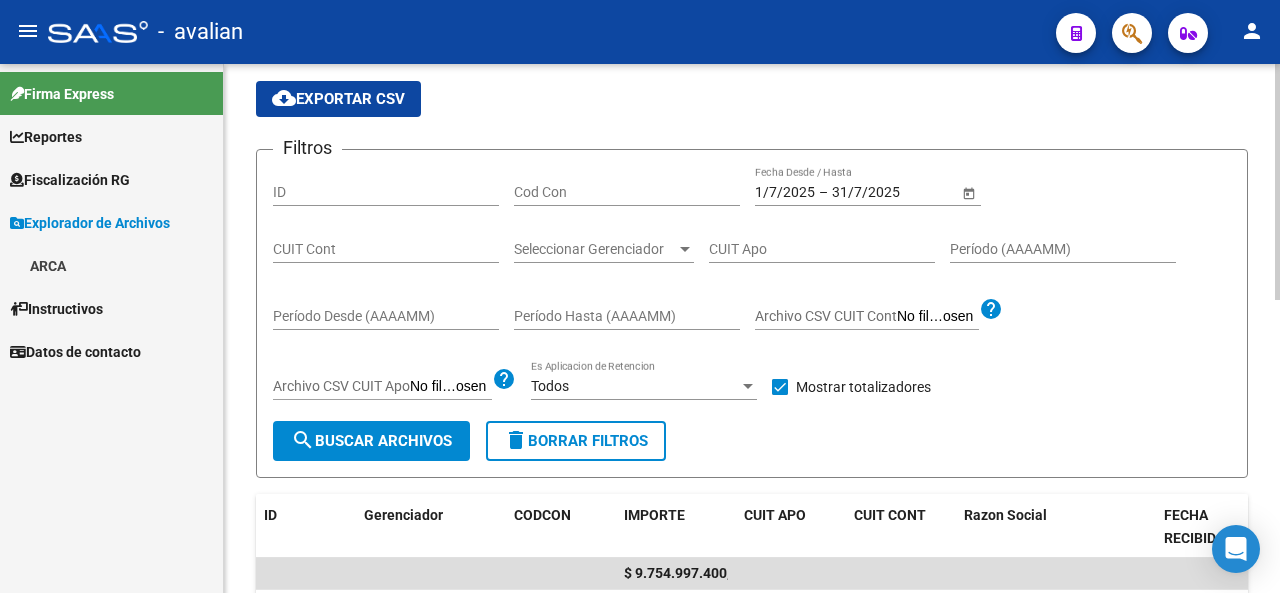 scroll, scrollTop: 200, scrollLeft: 0, axis: vertical 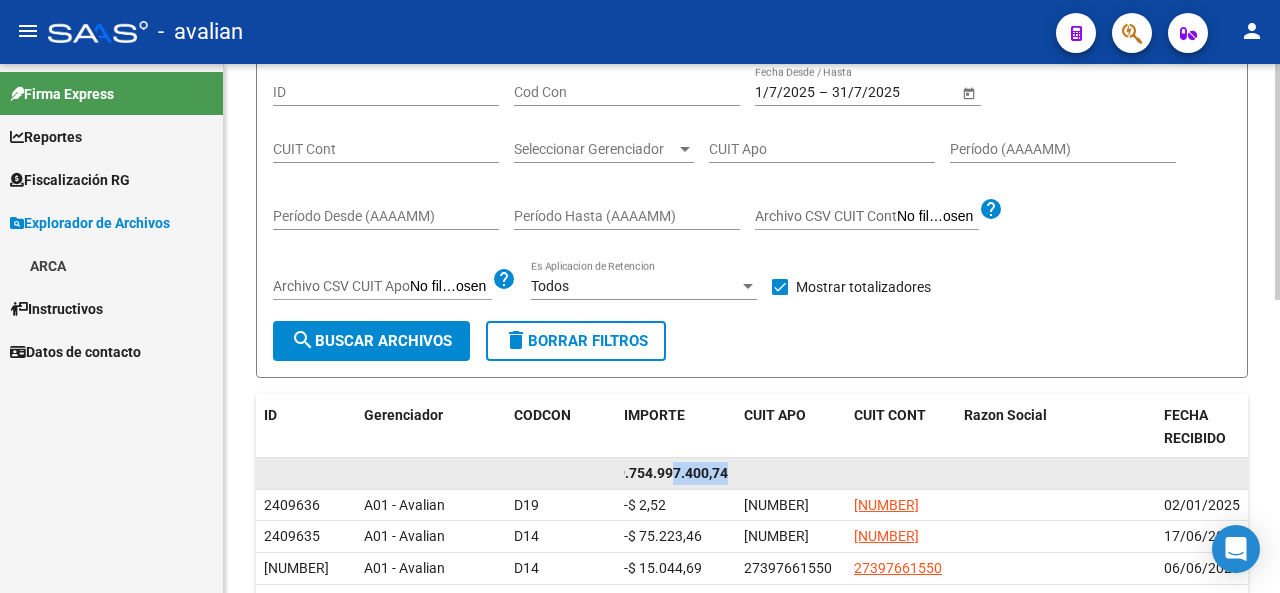 drag, startPoint x: 692, startPoint y: 471, endPoint x: 762, endPoint y: 481, distance: 70.71068 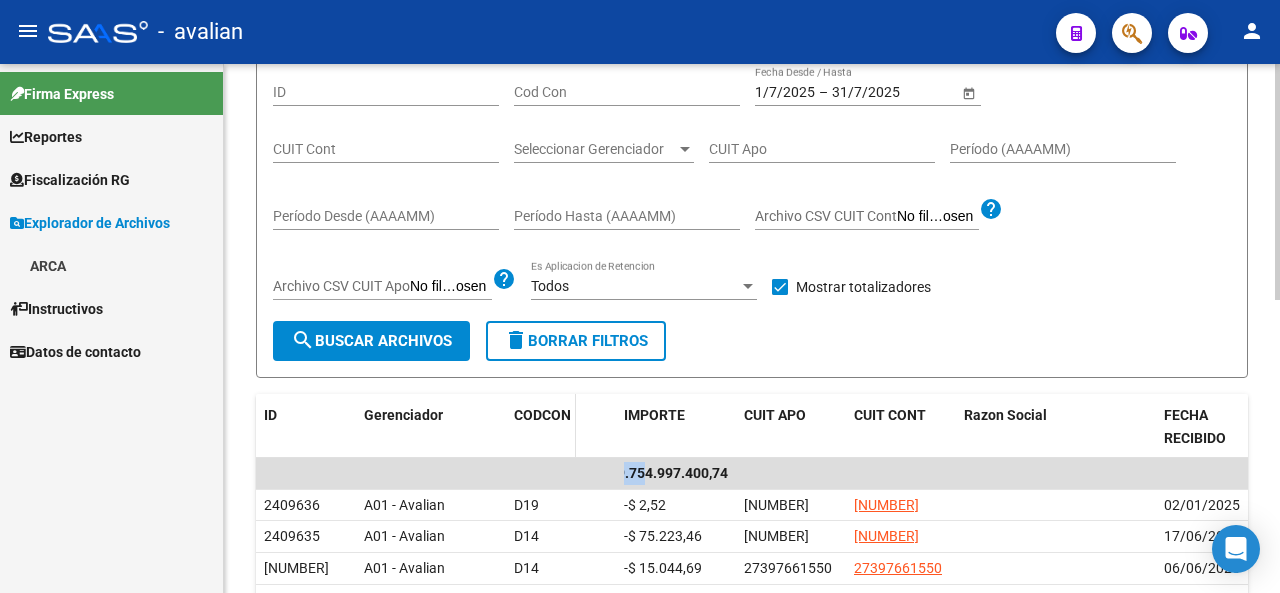 scroll, scrollTop: 0, scrollLeft: 0, axis: both 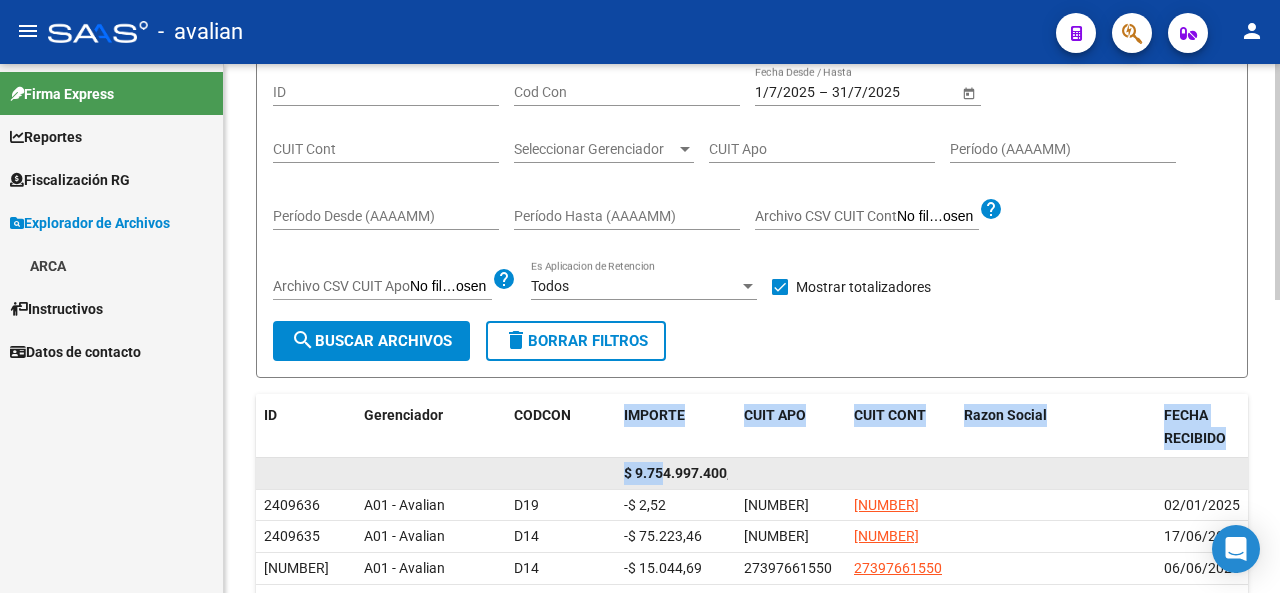 drag, startPoint x: 648, startPoint y: 469, endPoint x: 614, endPoint y: 458, distance: 35.735138 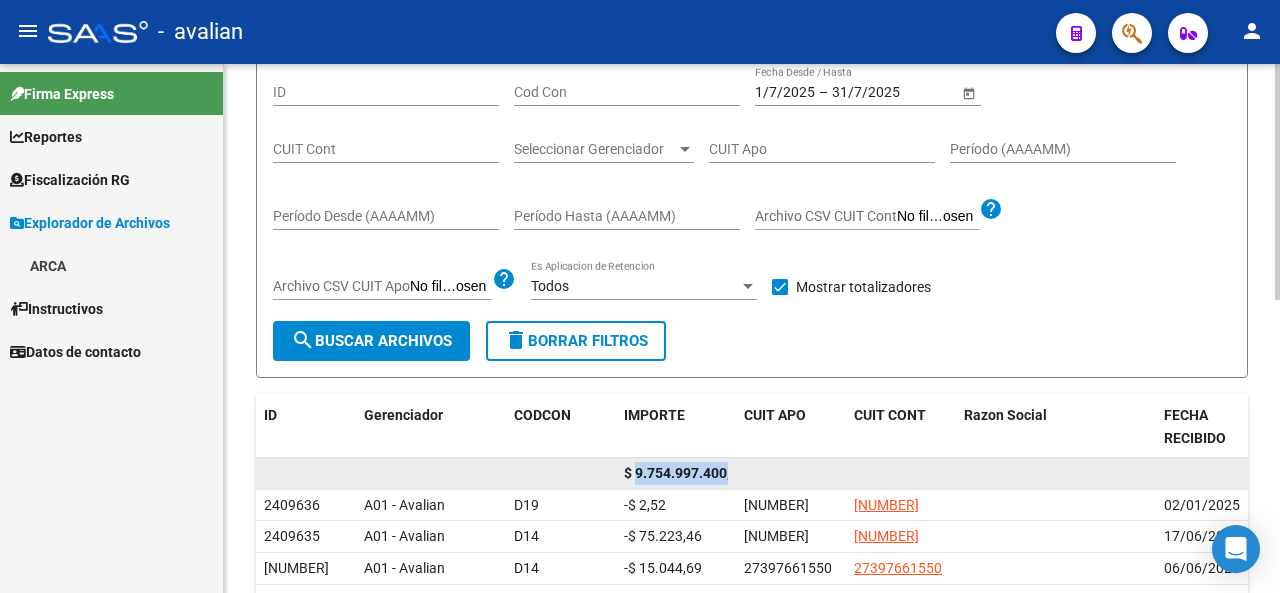 scroll, scrollTop: 0, scrollLeft: 19, axis: horizontal 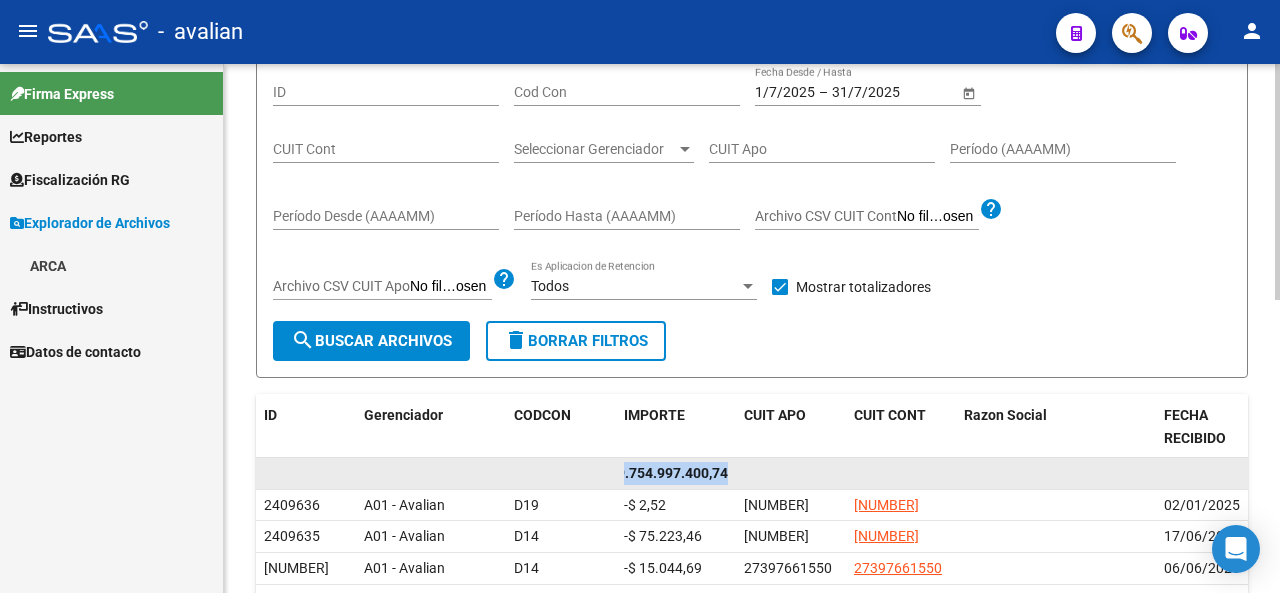 drag, startPoint x: 636, startPoint y: 473, endPoint x: 752, endPoint y: 487, distance: 116.841774 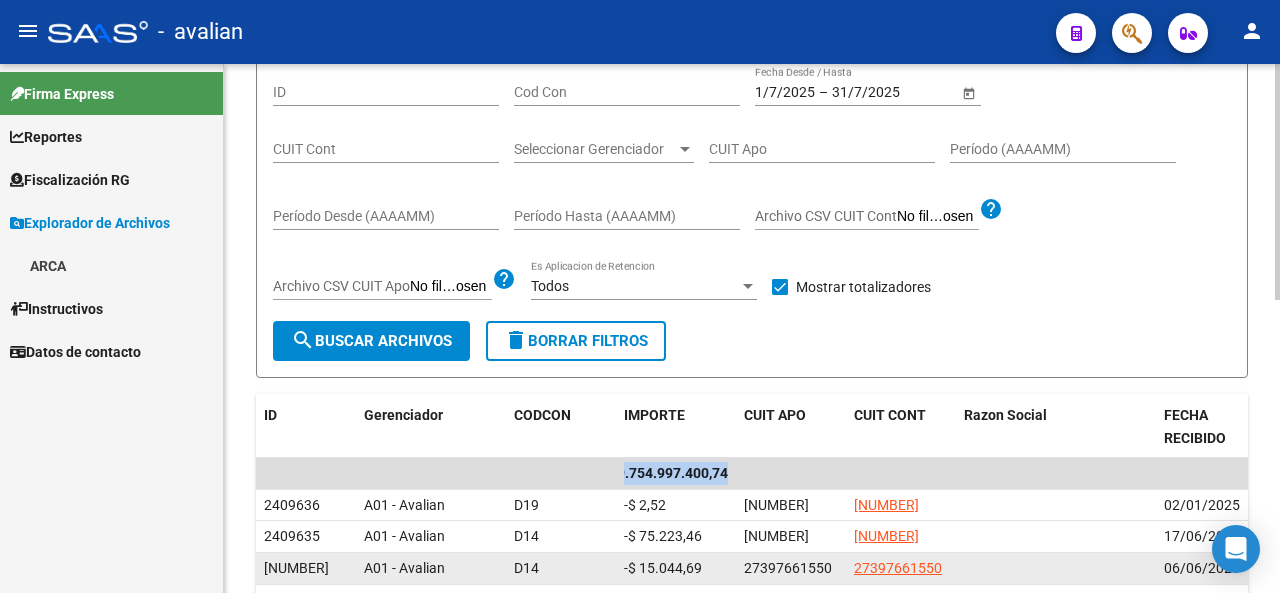 copy on "[PRICE]" 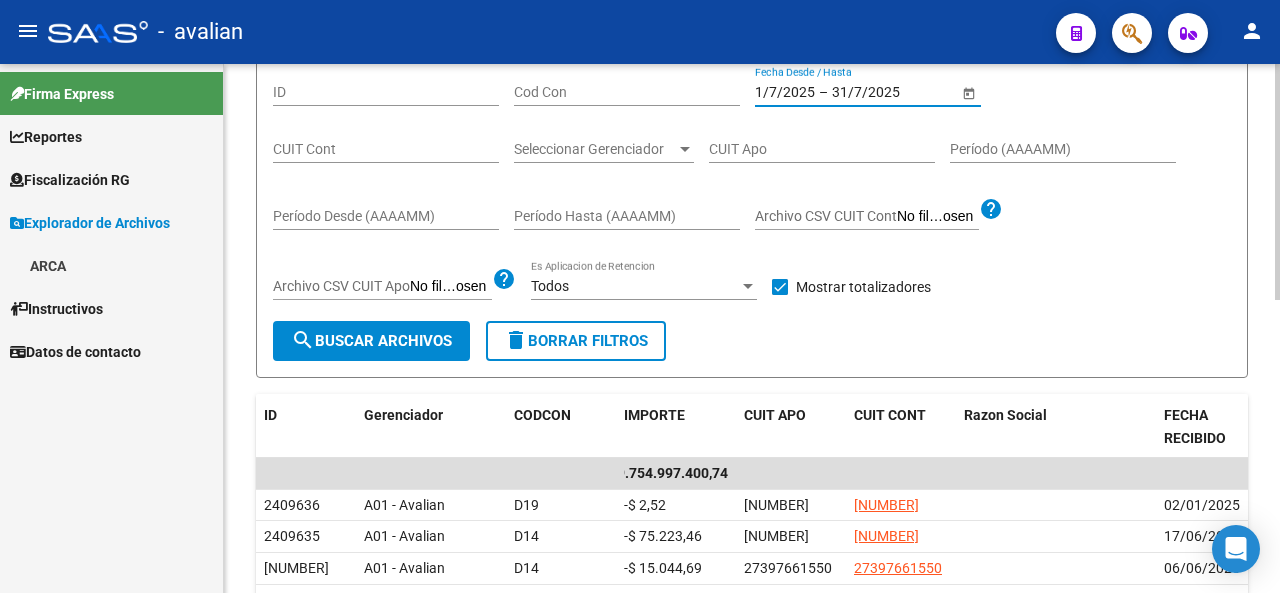 click on "1/7/2025" at bounding box center (785, 92) 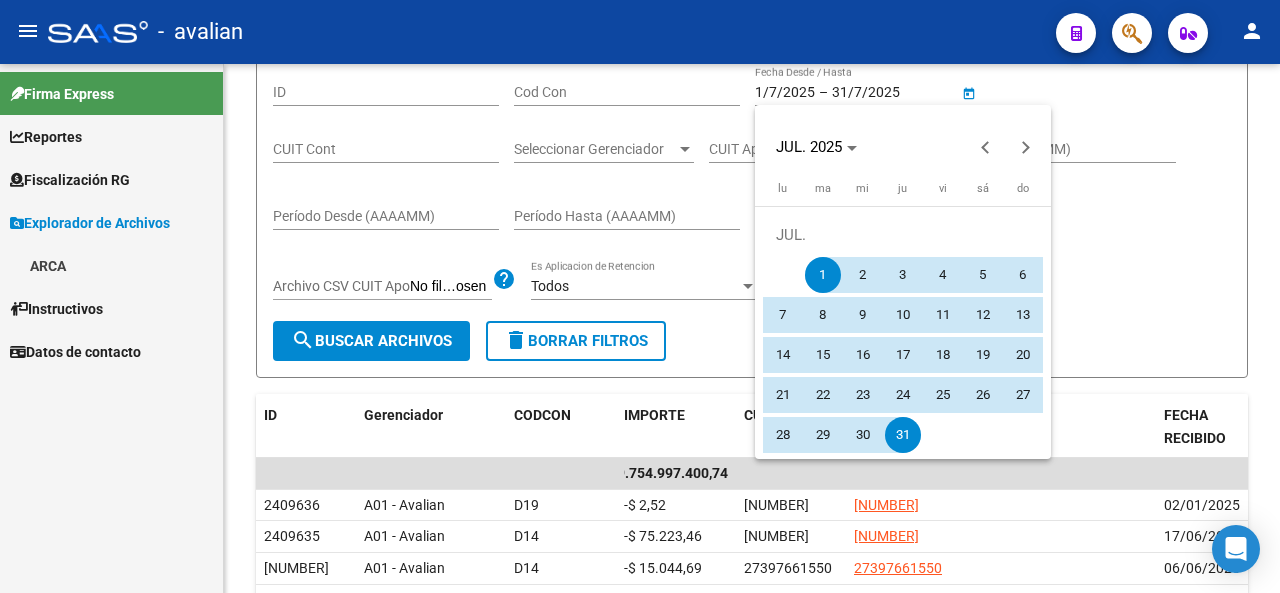 click on "10" at bounding box center [903, 315] 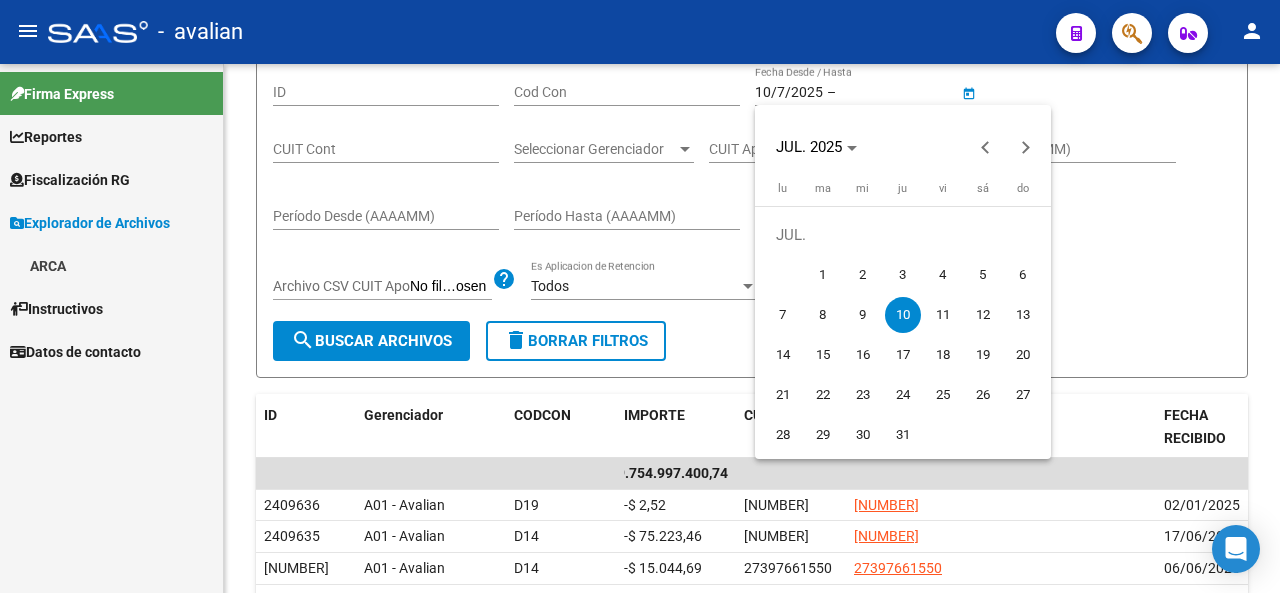 click on "10" at bounding box center (903, 315) 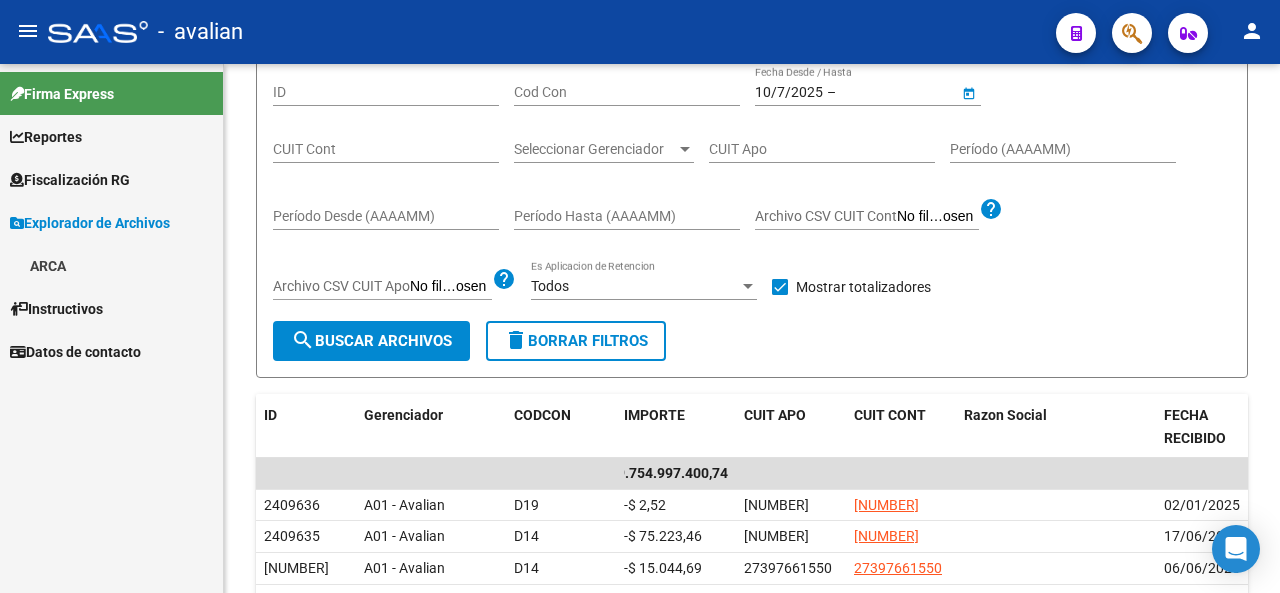 type on "10/7/2025" 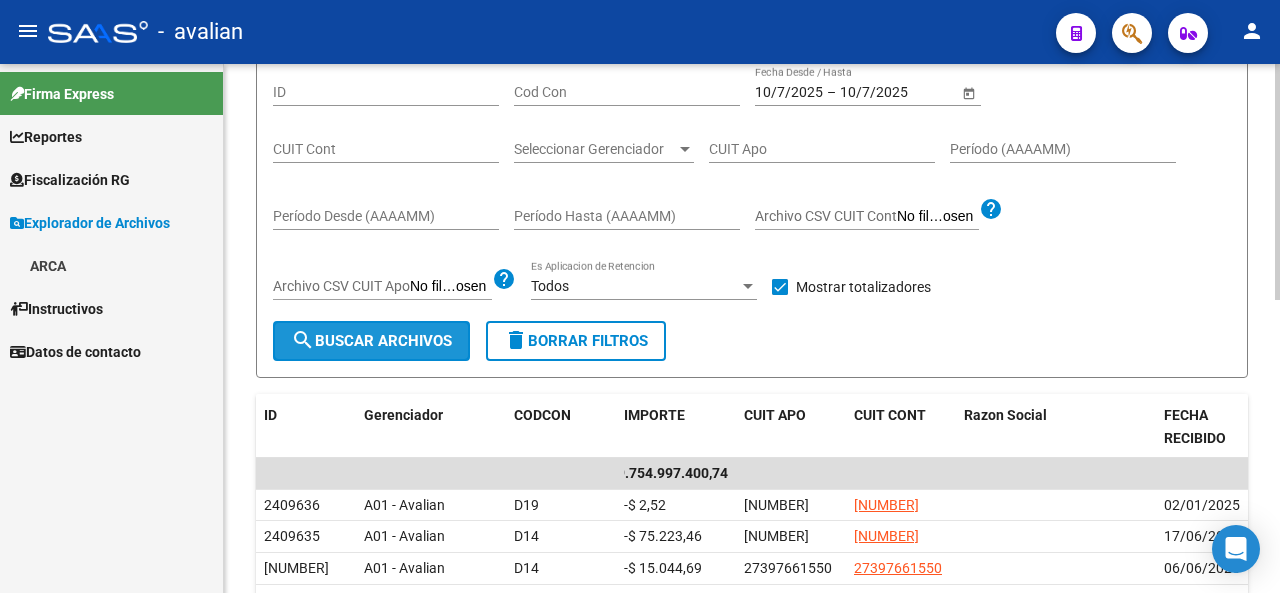 click on "search  Buscar Archivos" 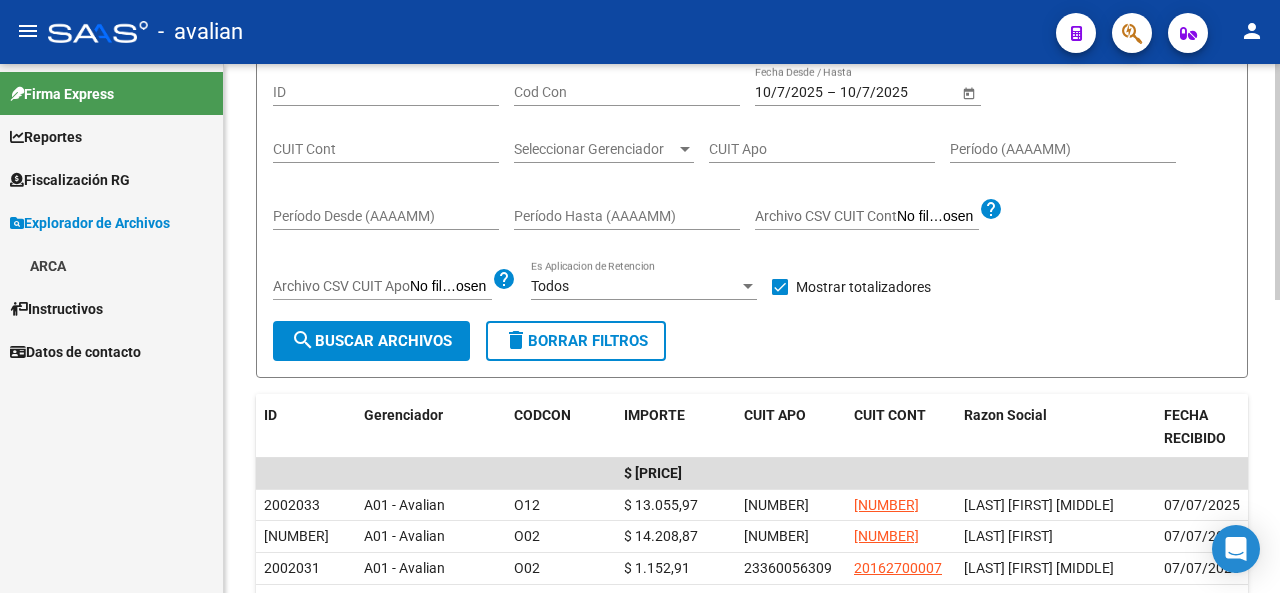 scroll, scrollTop: 0, scrollLeft: 7, axis: horizontal 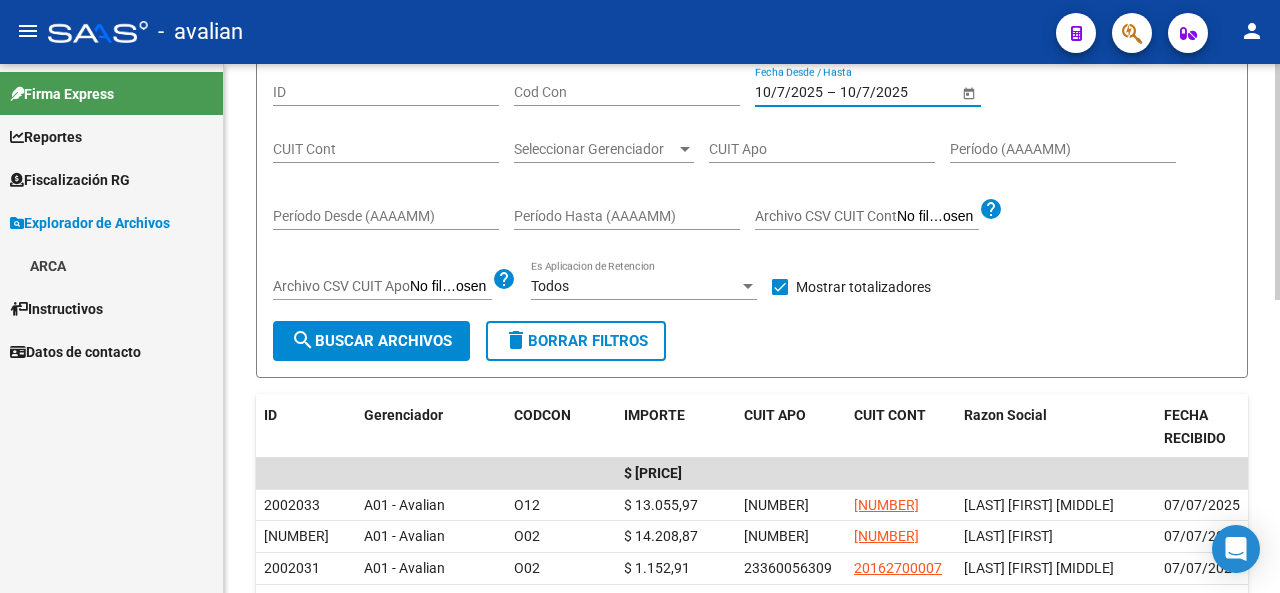 click on "10/7/2025" at bounding box center (789, 92) 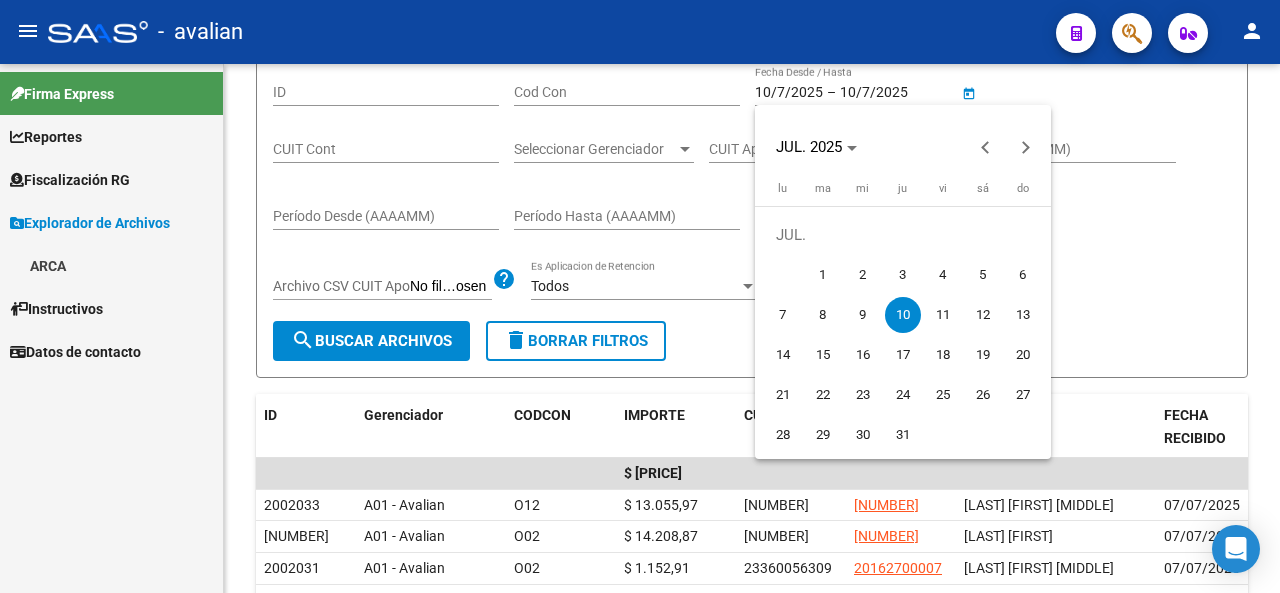 click on "17" at bounding box center (903, 355) 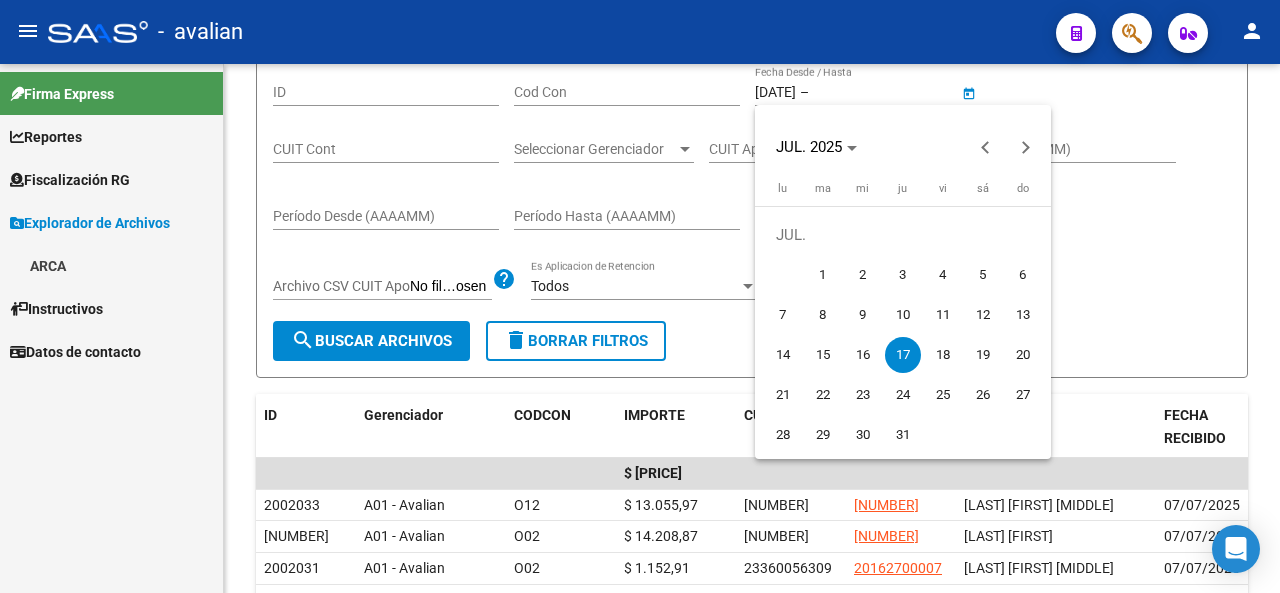 click on "17" at bounding box center (903, 355) 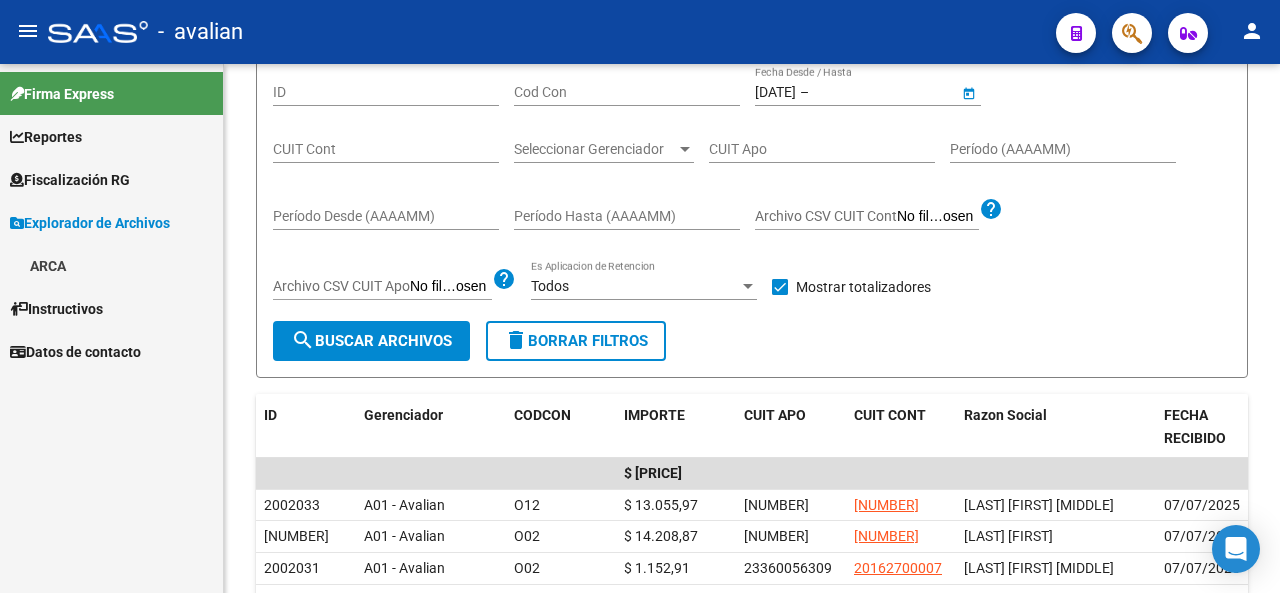 type on "[DATE]" 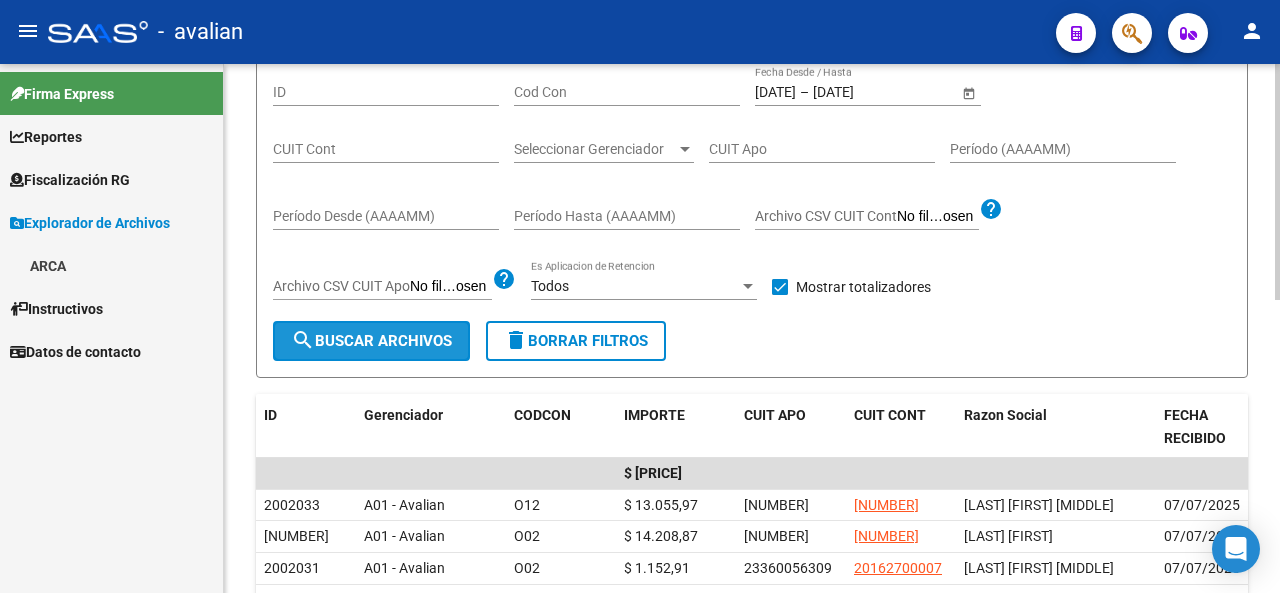click on "search  Buscar Archivos" 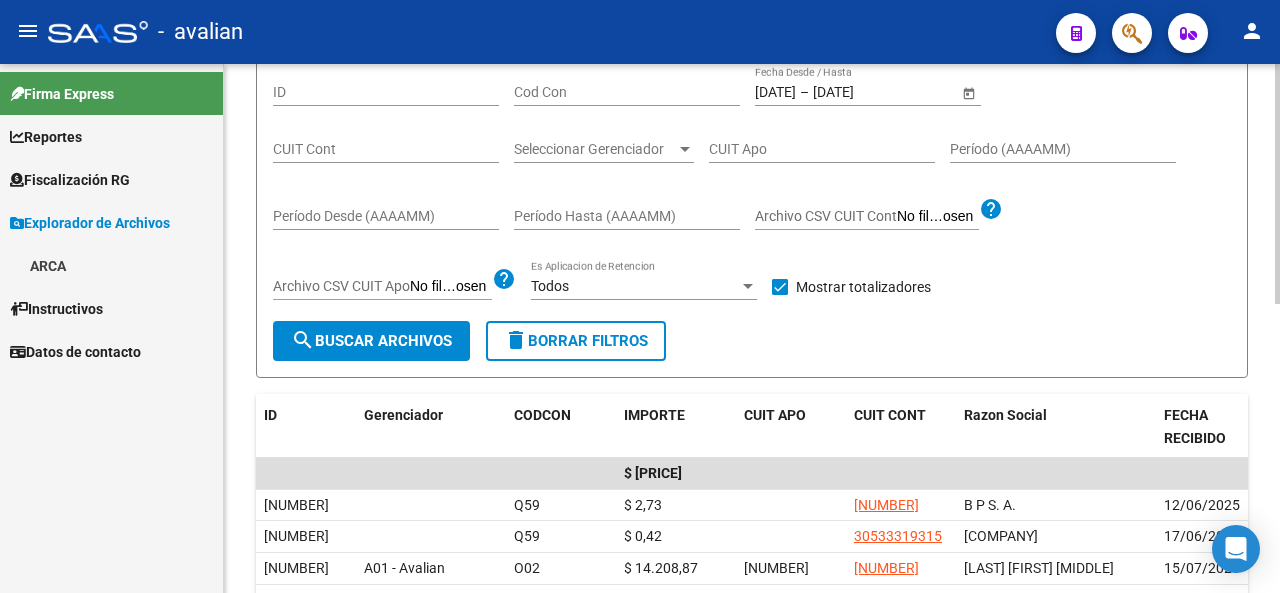 click 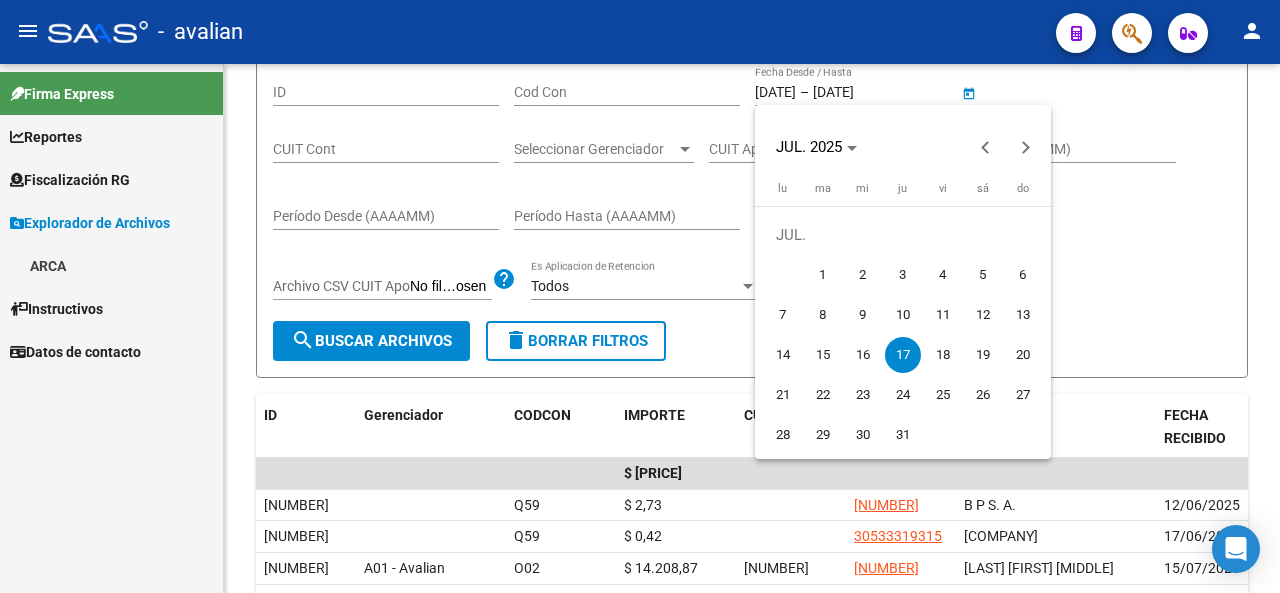 click on "8" at bounding box center [823, 315] 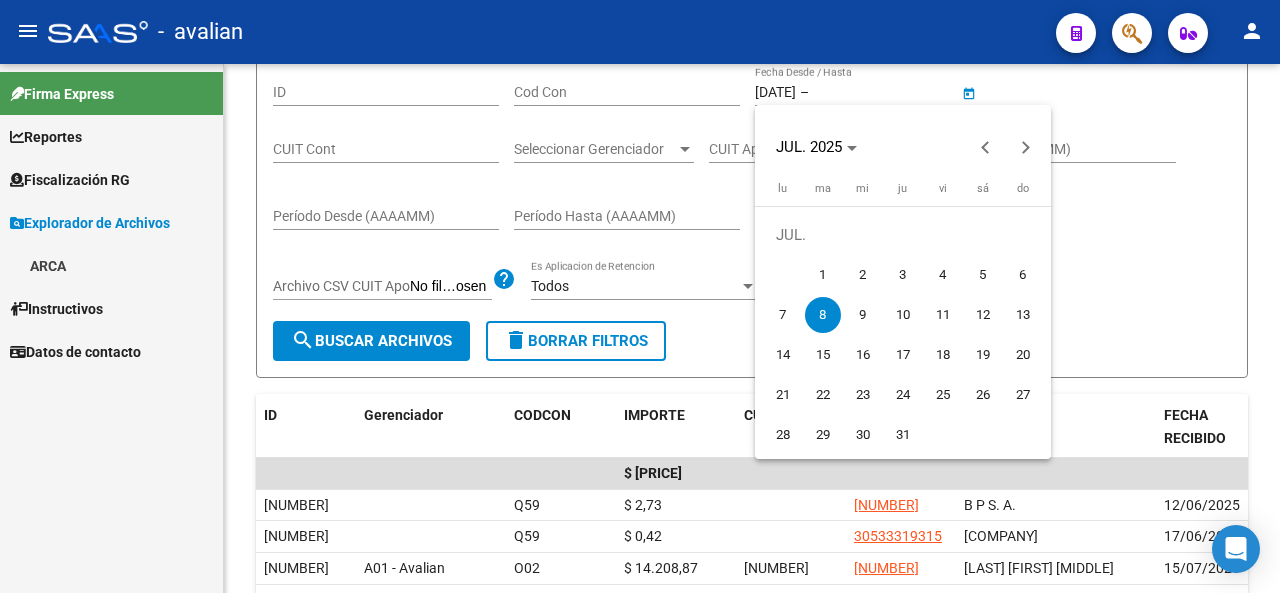 click on "8" at bounding box center (823, 315) 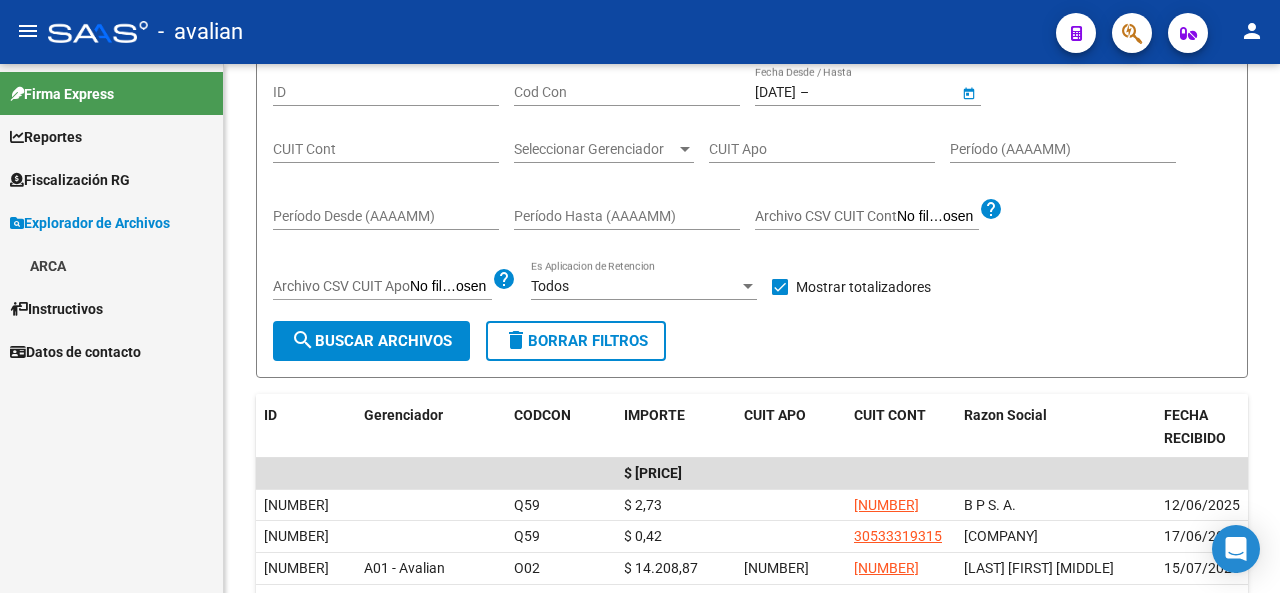 type on "[DATE]" 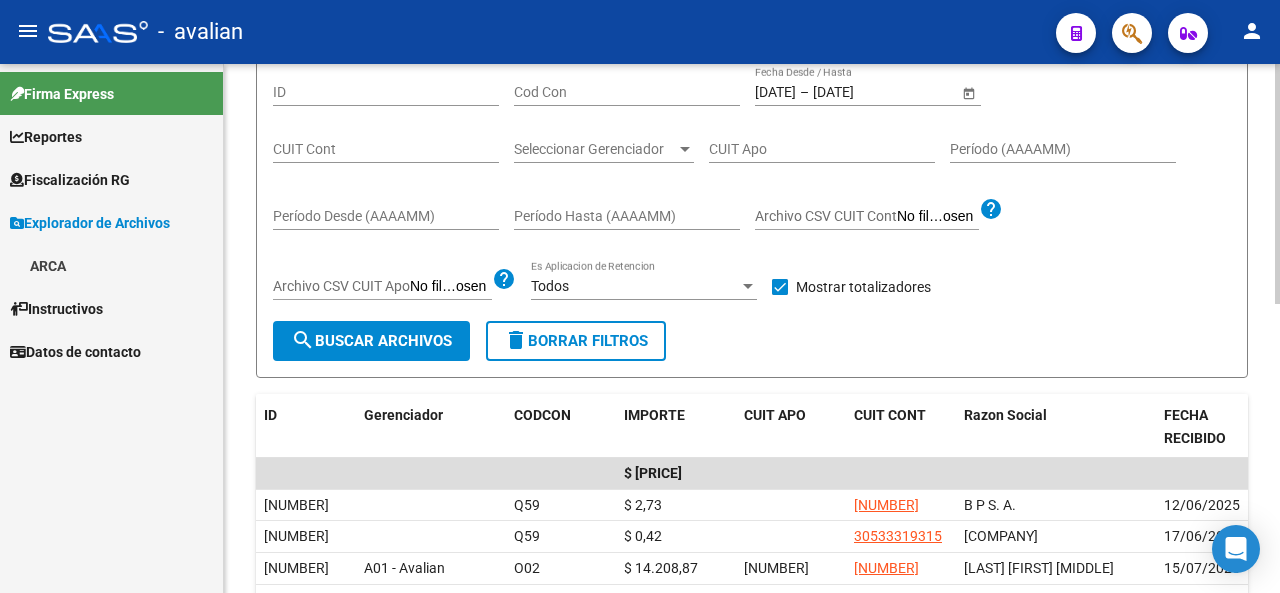 click on "search  Buscar Archivos" 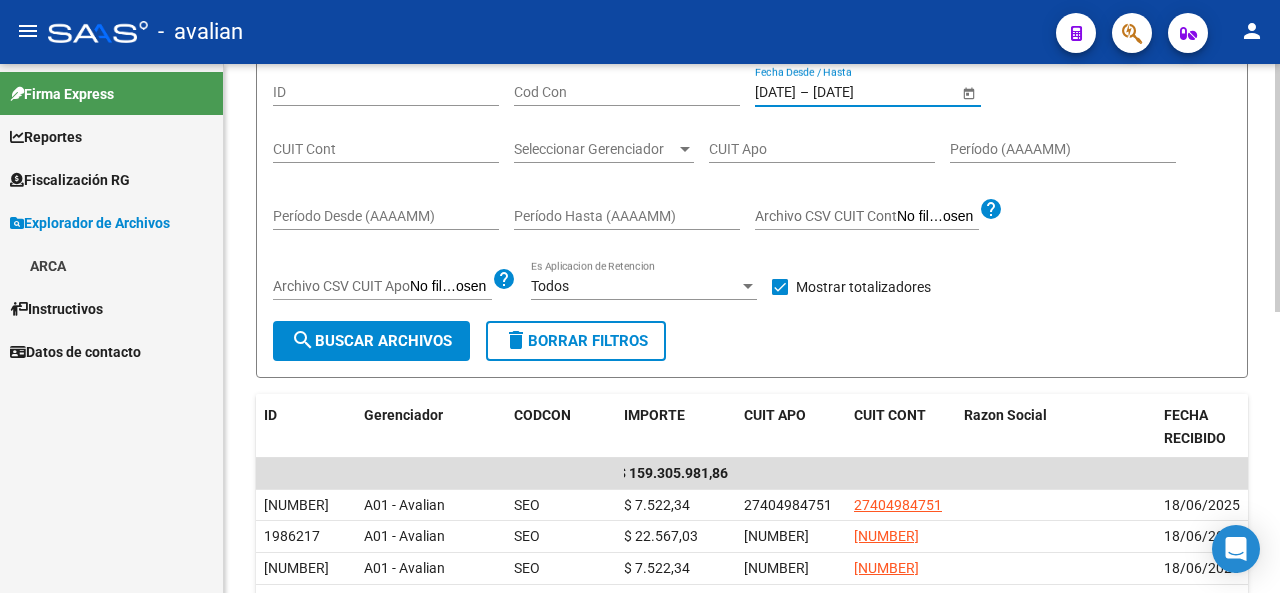 click on "[DATE]" at bounding box center (862, 92) 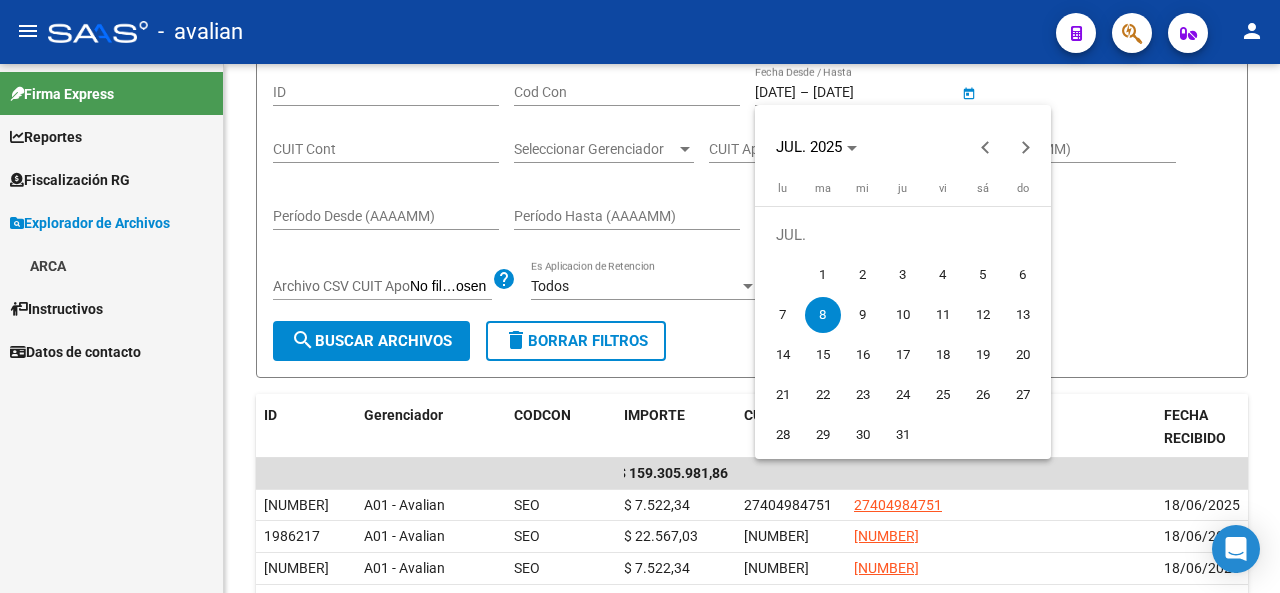 click on "25" at bounding box center [943, 395] 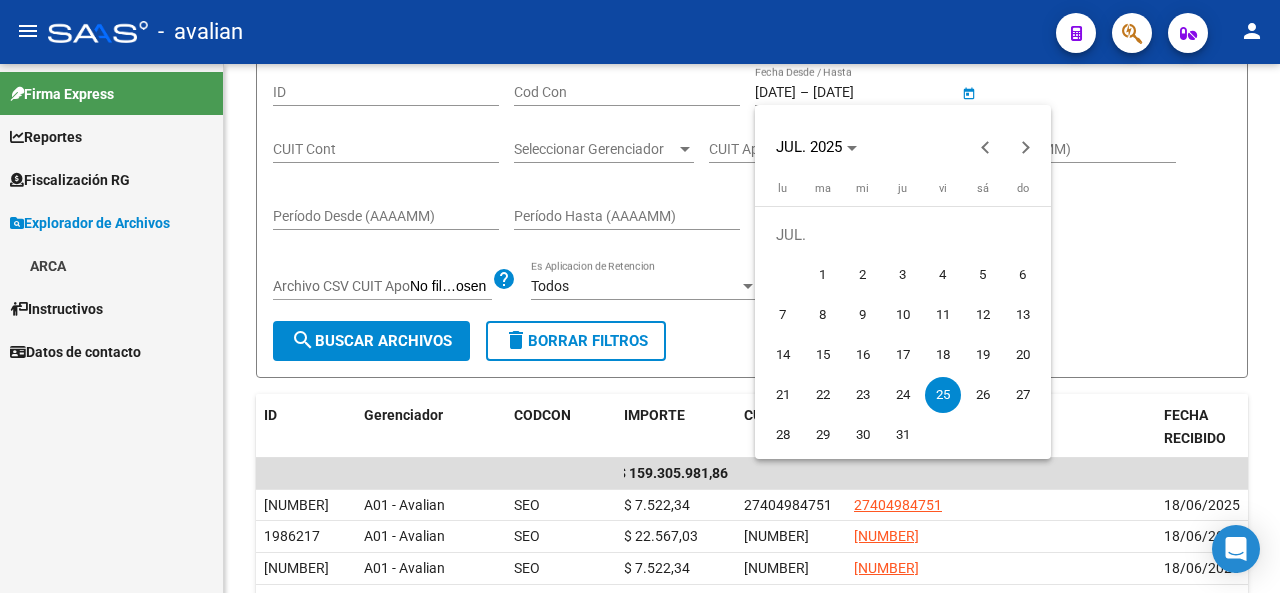type on "[DATE]" 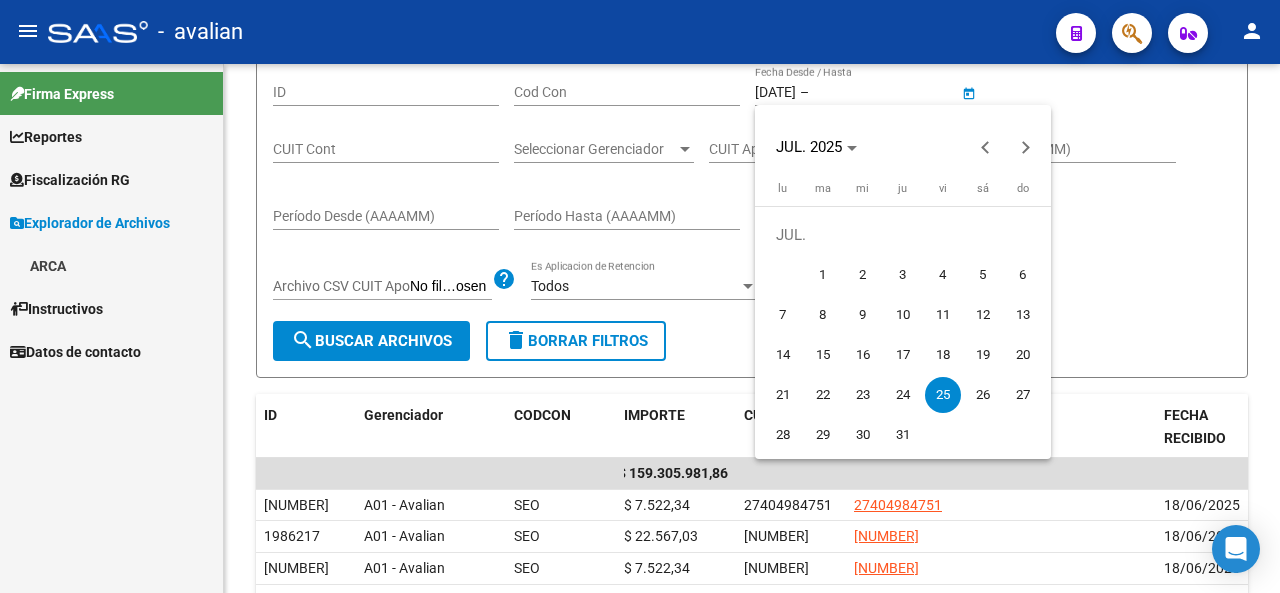 click on "25" at bounding box center [943, 395] 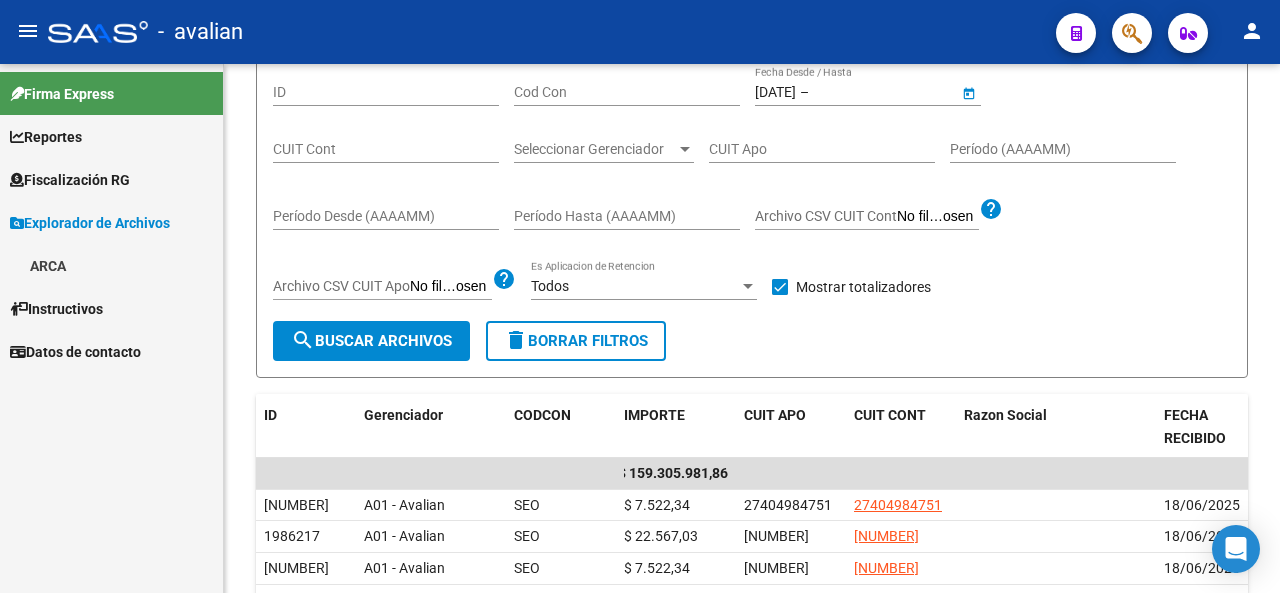 type on "[DATE]" 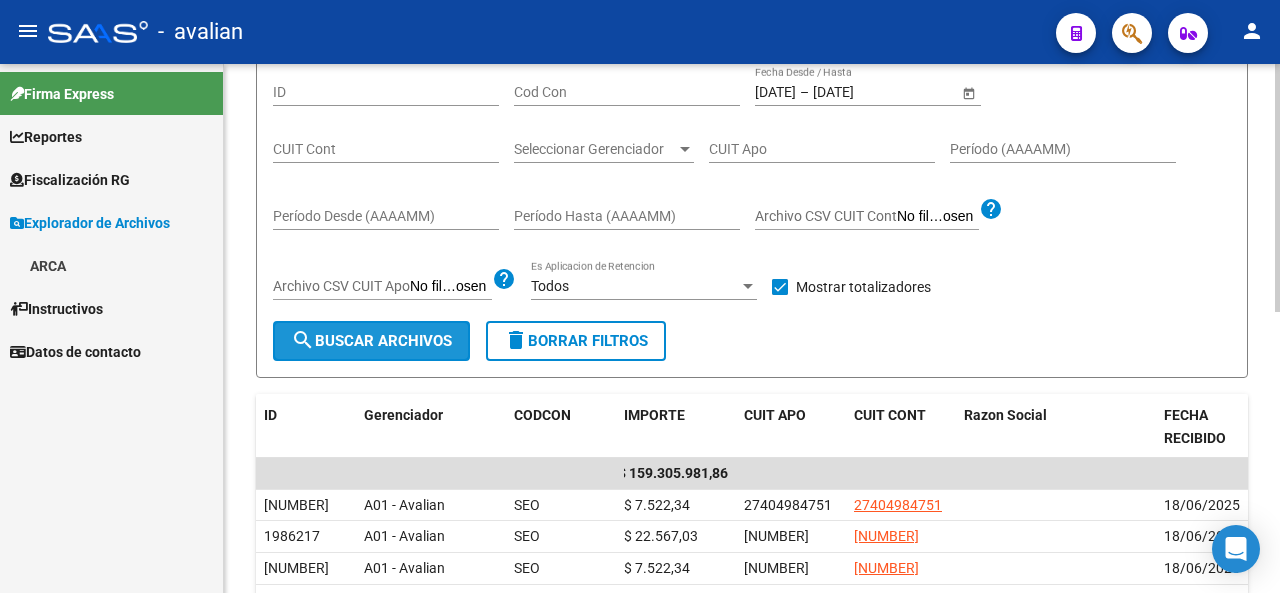 click on "search  Buscar Archivos" 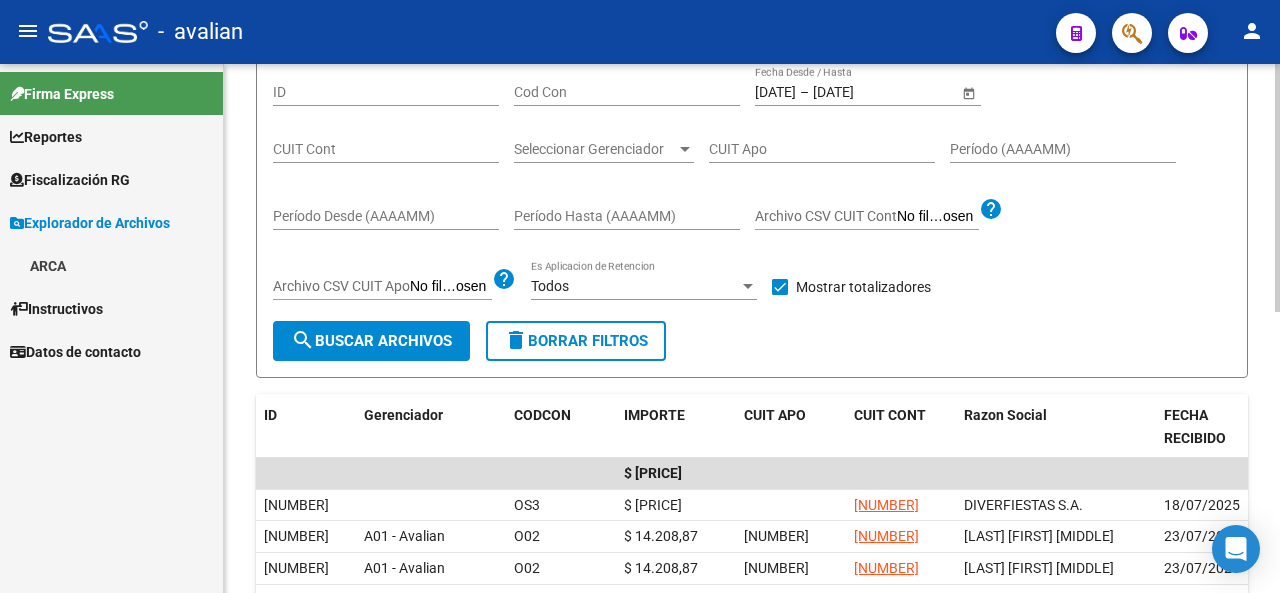 click on "[DATE]" at bounding box center [775, 92] 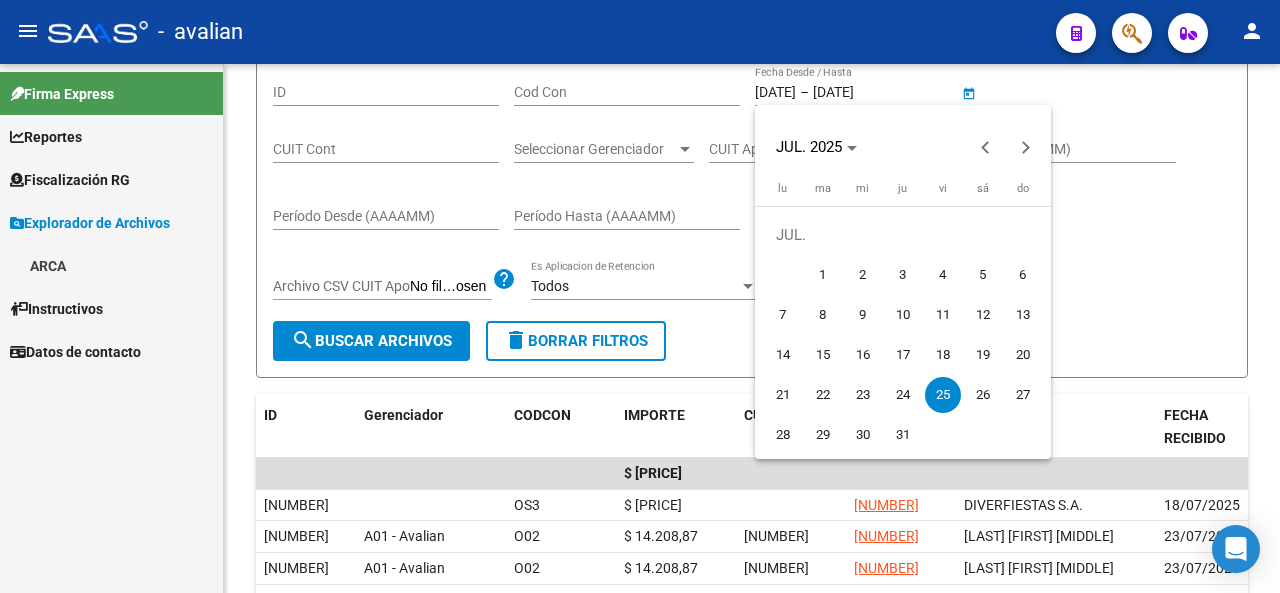 click on "21" at bounding box center (783, 395) 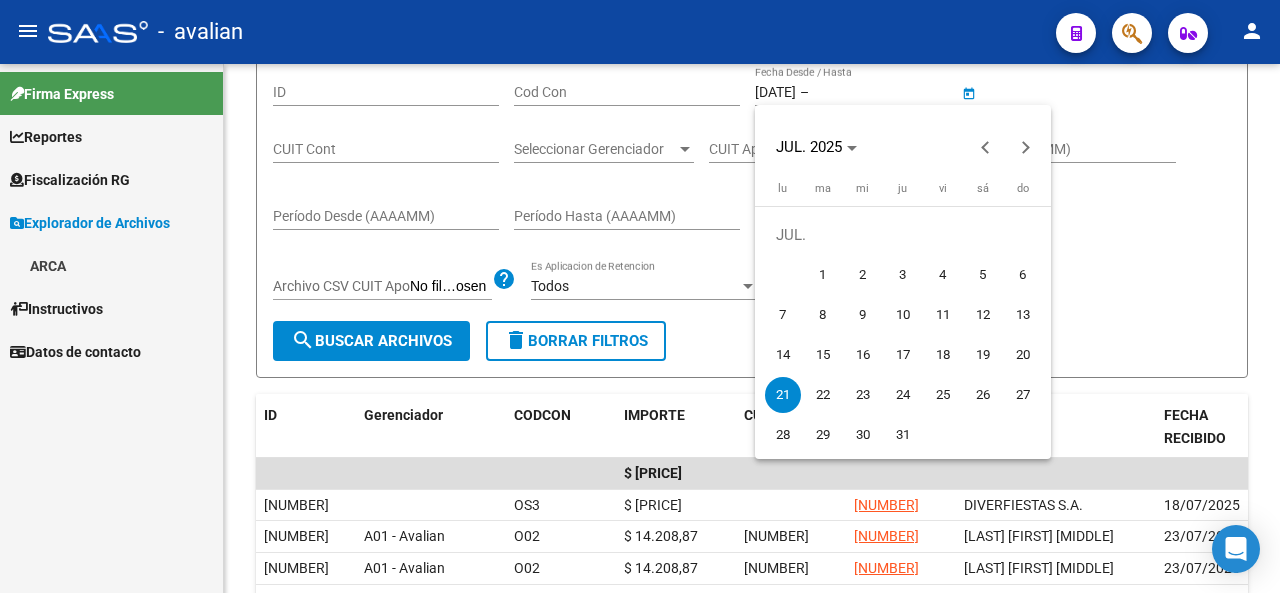 click on "21" at bounding box center [783, 395] 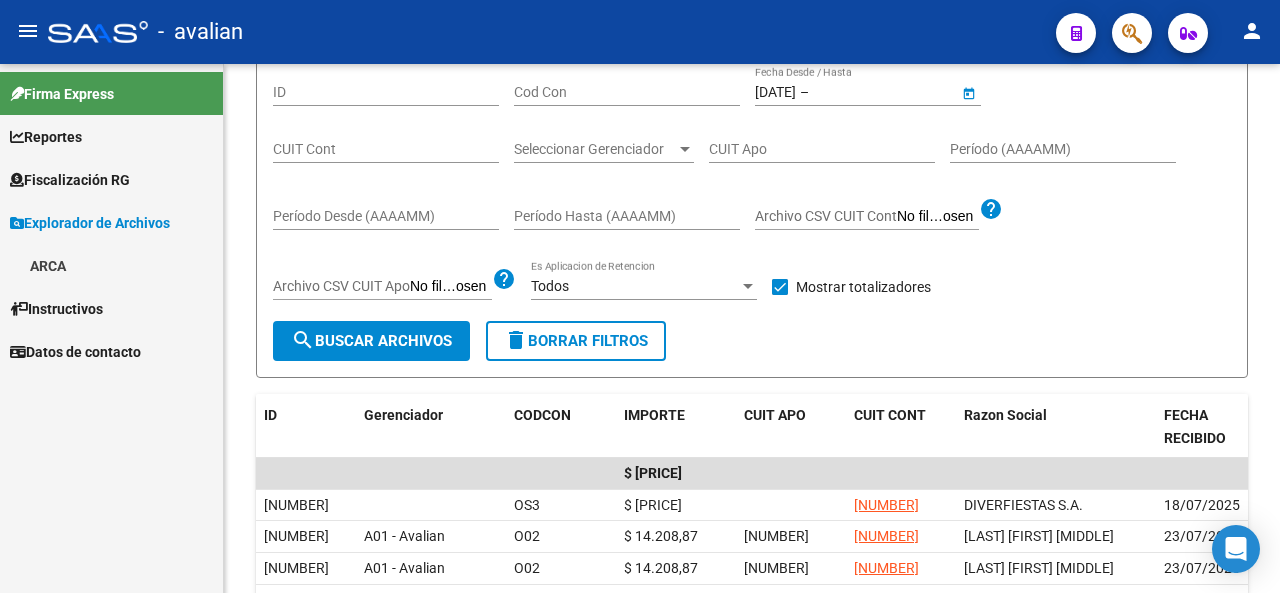 type on "[DATE]" 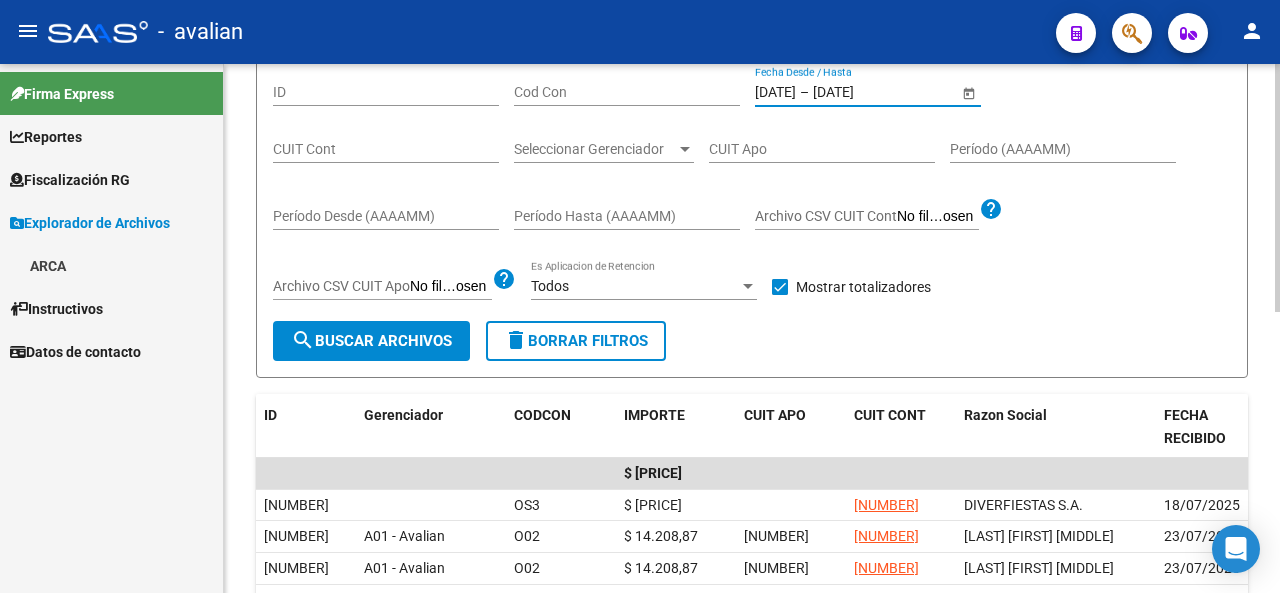 click on "search  Buscar Archivos" 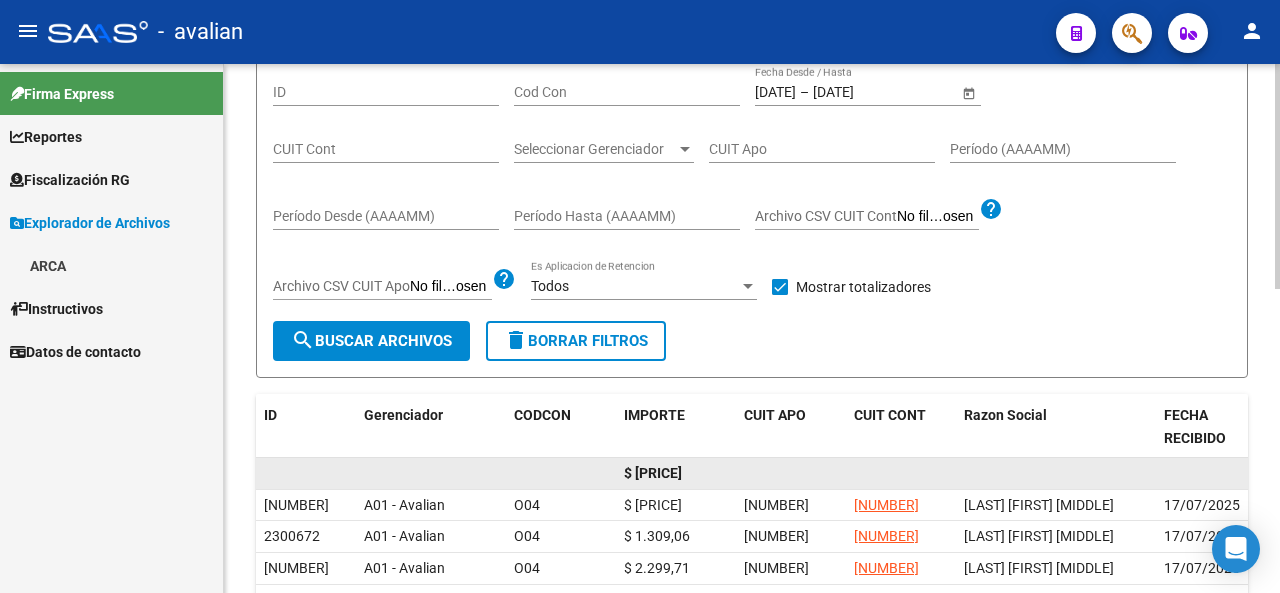 scroll, scrollTop: 0, scrollLeft: 0, axis: both 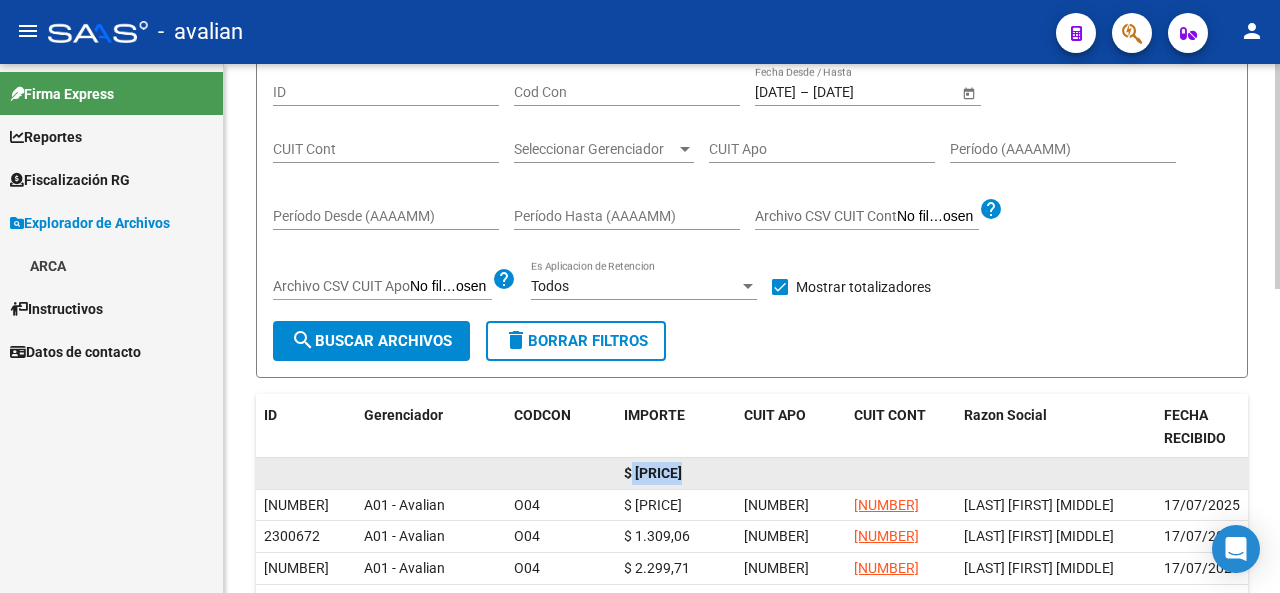 drag, startPoint x: 626, startPoint y: 474, endPoint x: 689, endPoint y: 475, distance: 63.007935 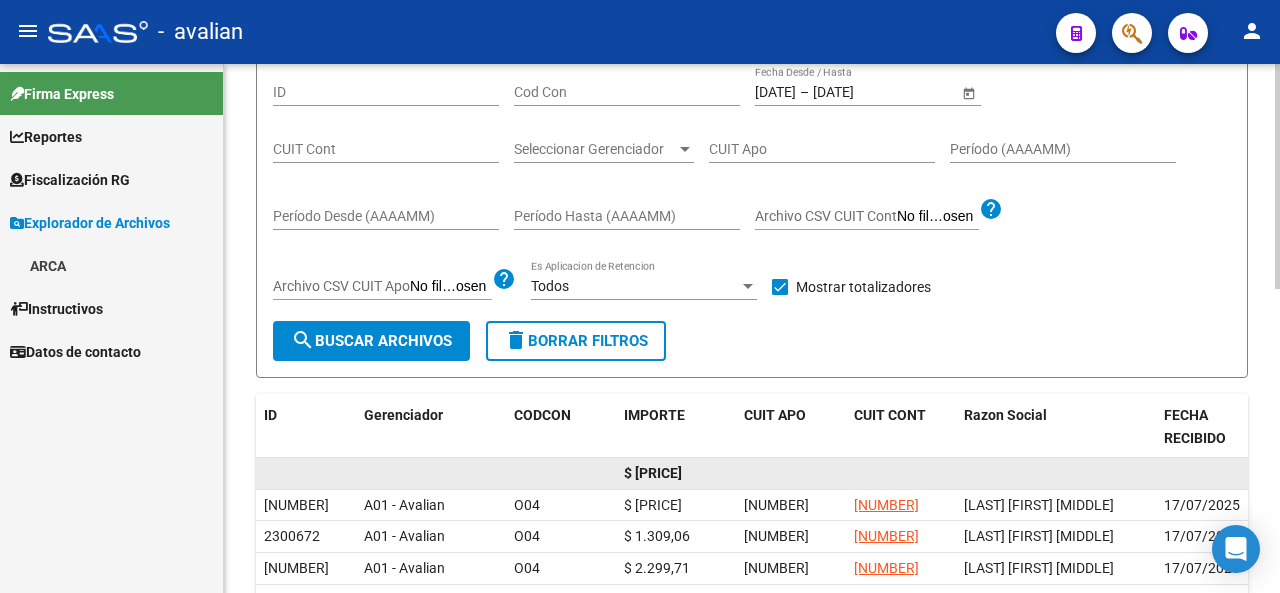 scroll, scrollTop: 0, scrollLeft: 7, axis: horizontal 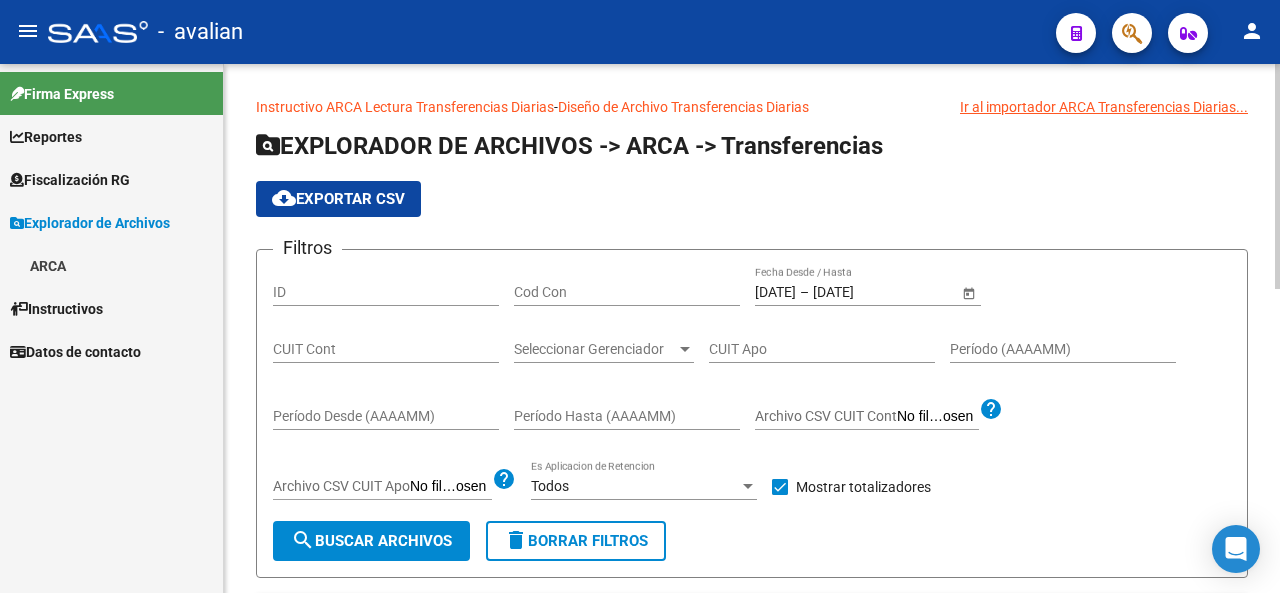 click on "[DATE]" at bounding box center (775, 292) 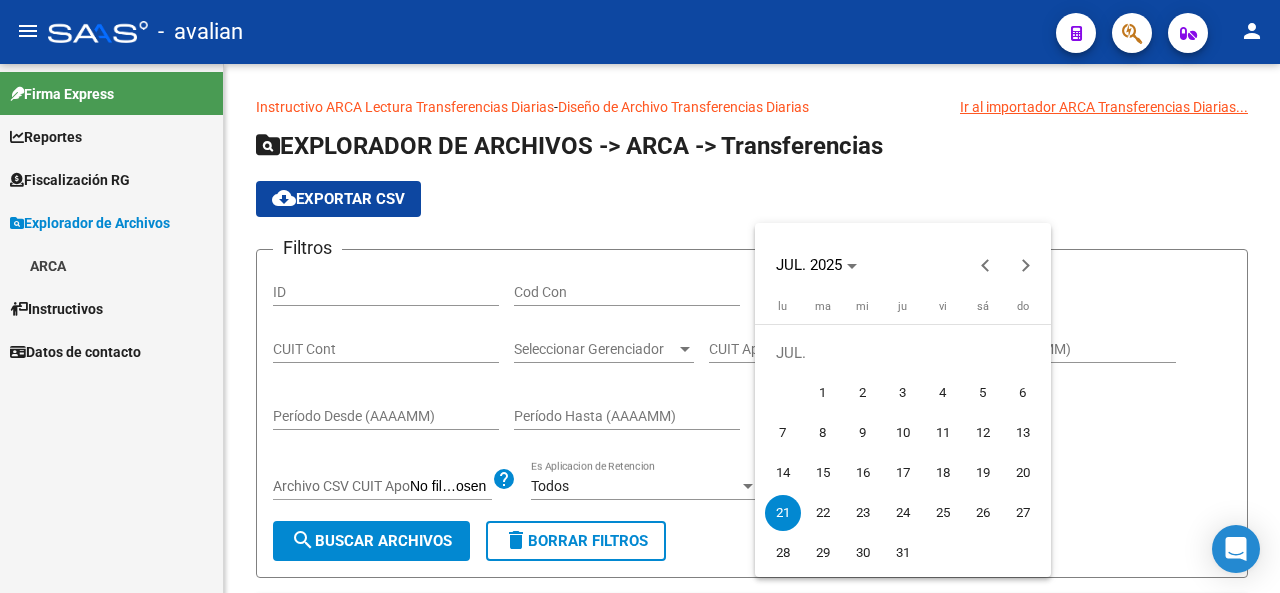 click on "1" at bounding box center (823, 393) 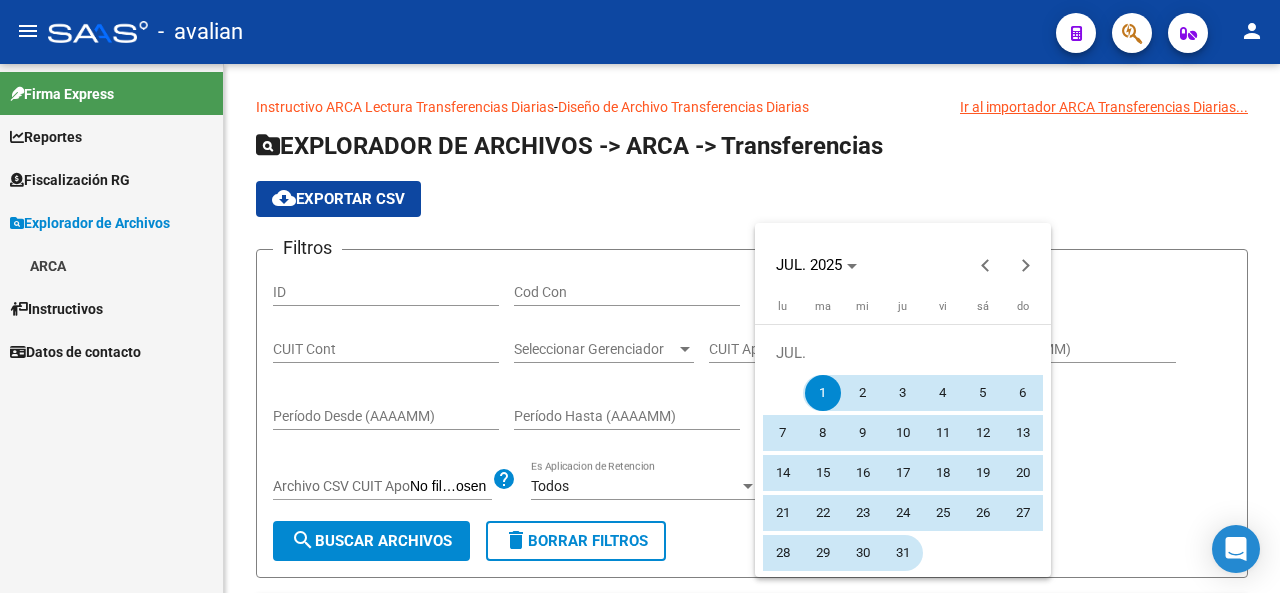 click on "31" at bounding box center [903, 553] 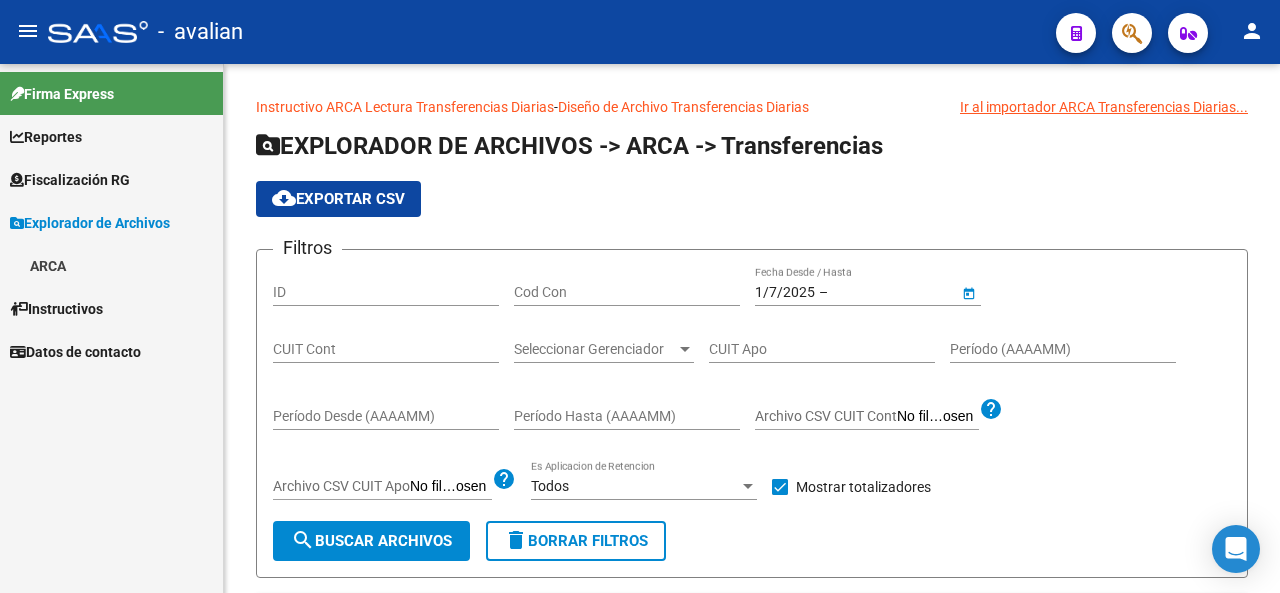 type on "31/7/2025" 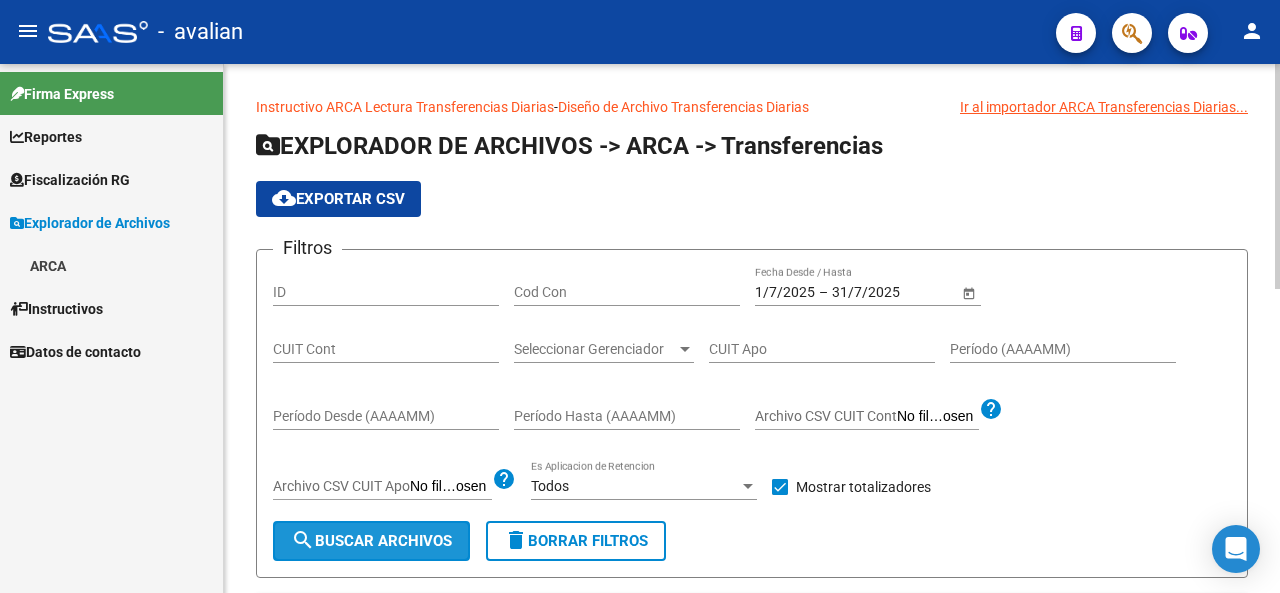 click on "search  Buscar Archivos" 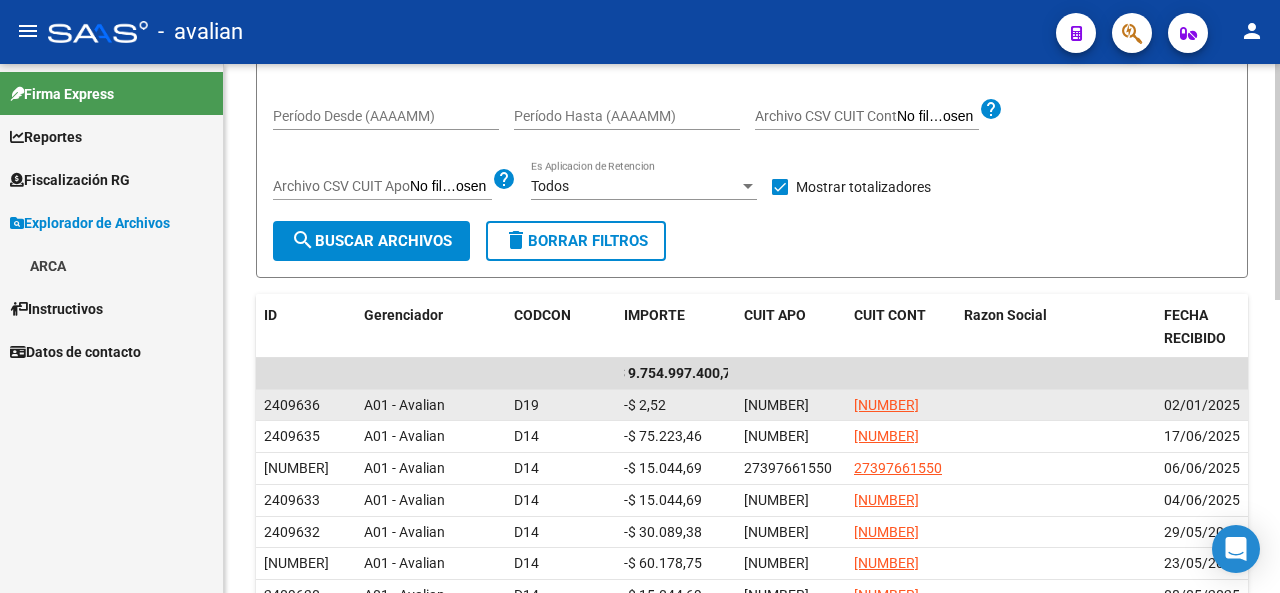 scroll, scrollTop: 200, scrollLeft: 0, axis: vertical 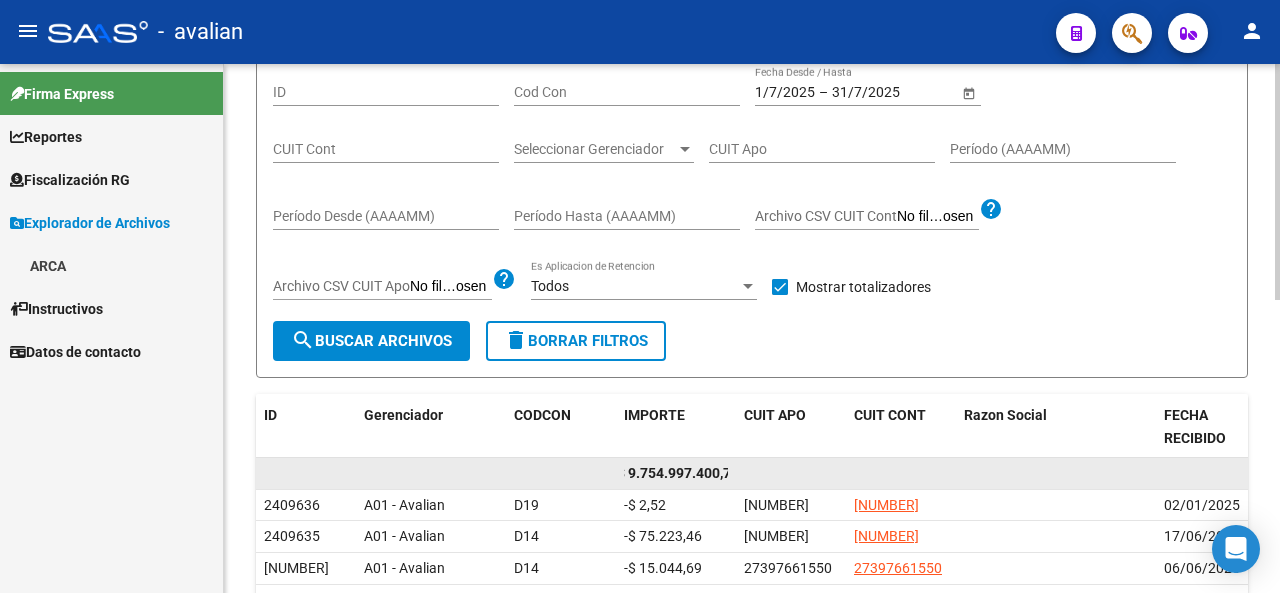 click 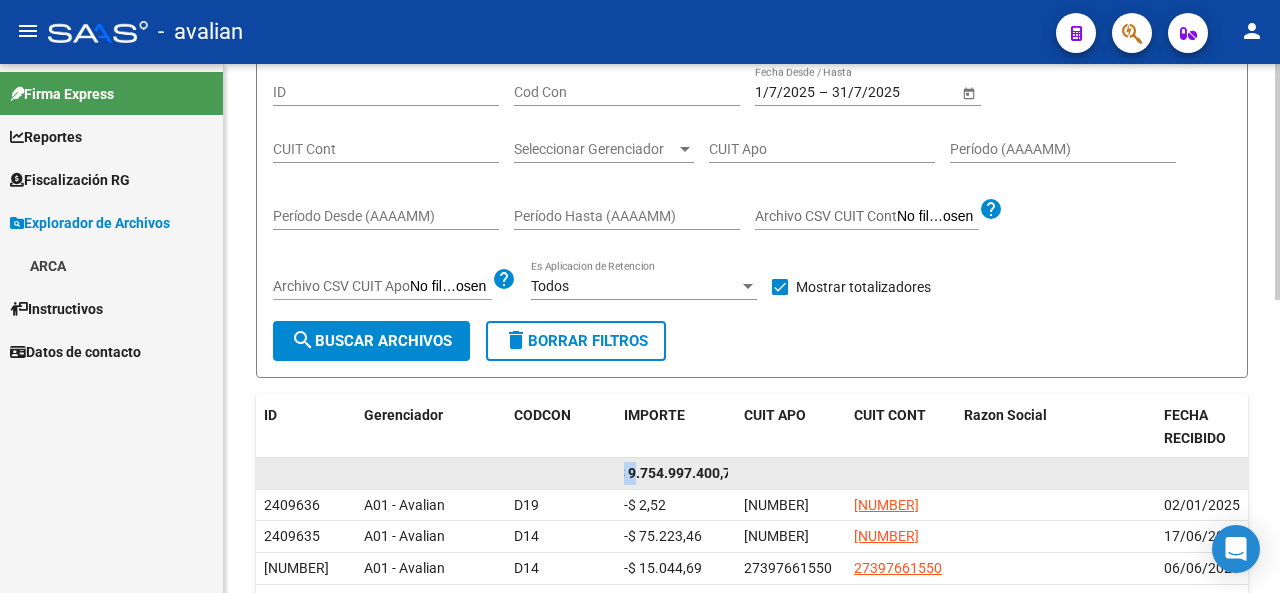 scroll, scrollTop: 0, scrollLeft: 0, axis: both 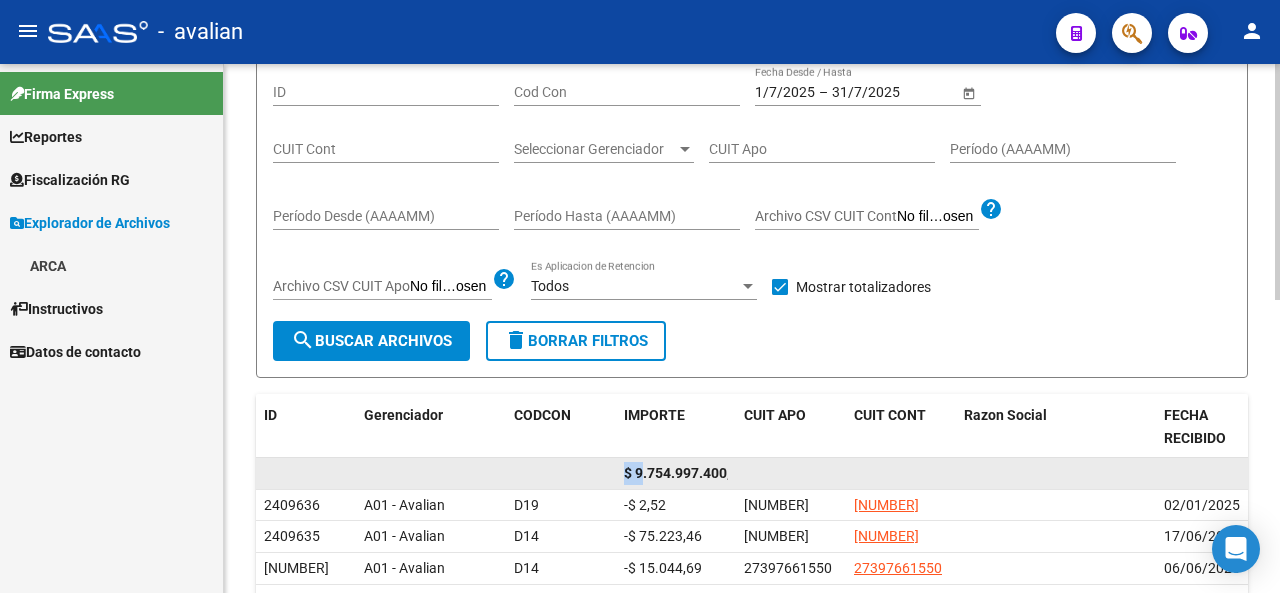 drag, startPoint x: 633, startPoint y: 475, endPoint x: 598, endPoint y: 473, distance: 35.057095 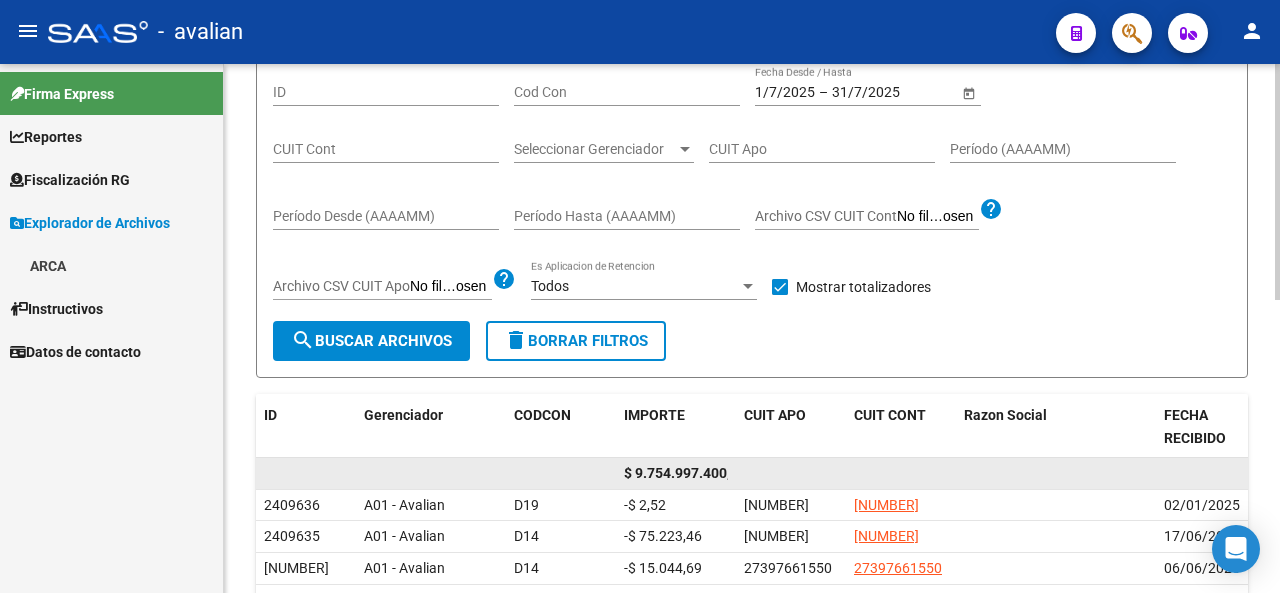 click on "$ 9.754.997.400,74" 